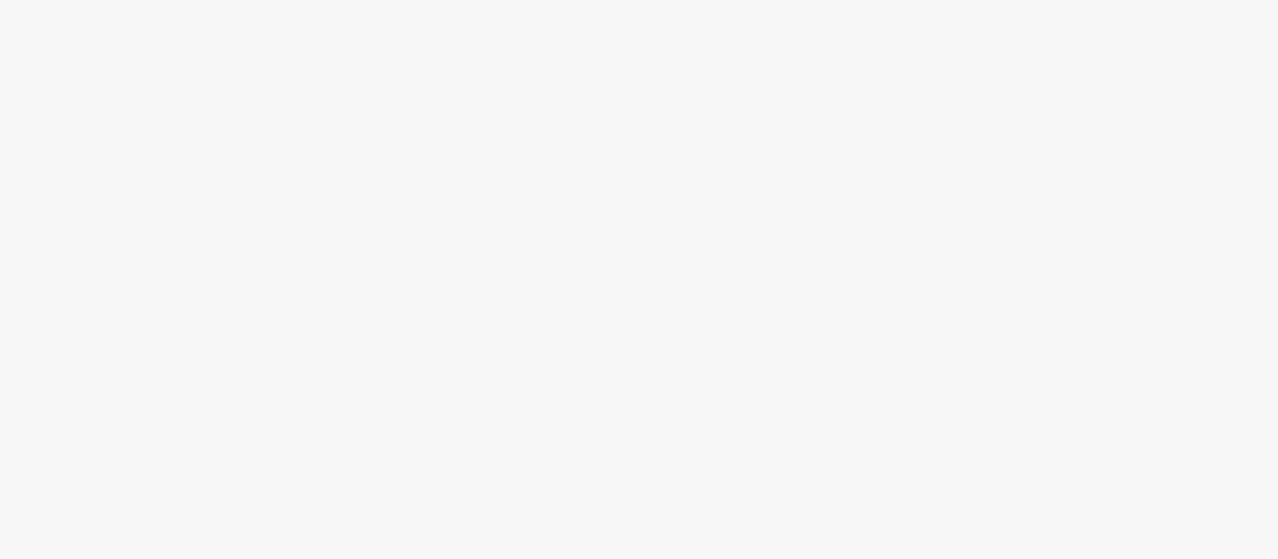 scroll, scrollTop: 0, scrollLeft: 0, axis: both 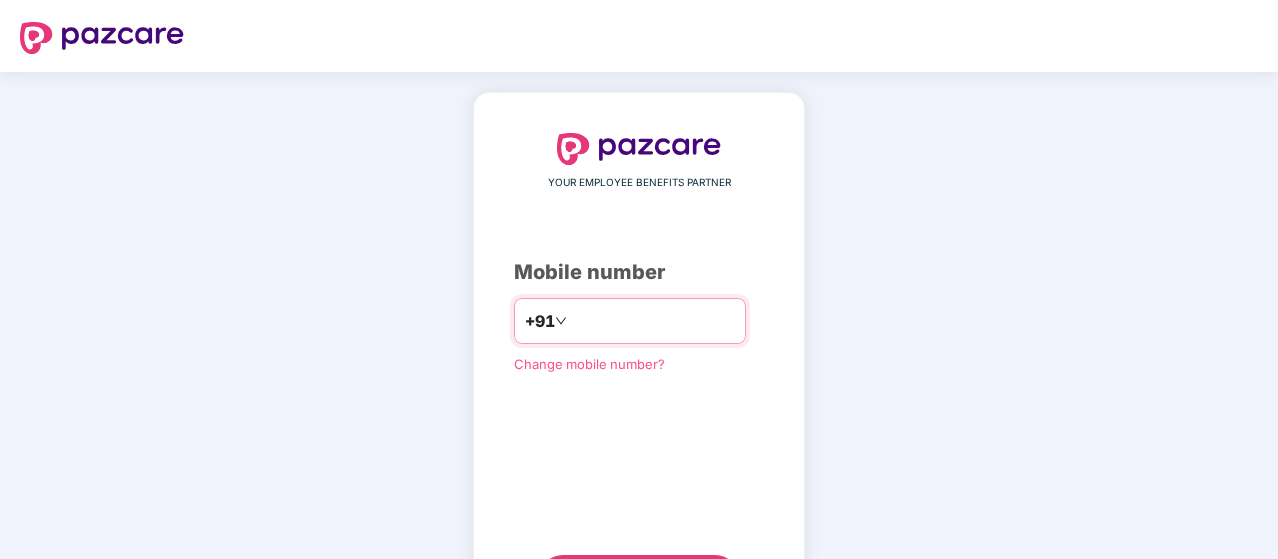 click at bounding box center (653, 321) 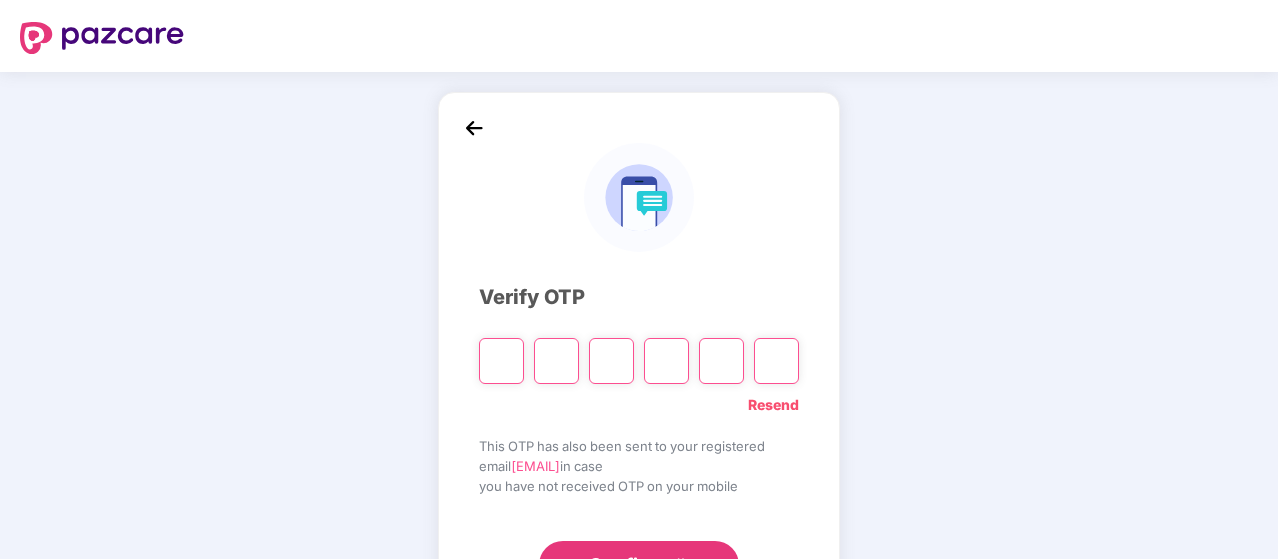 type on "*" 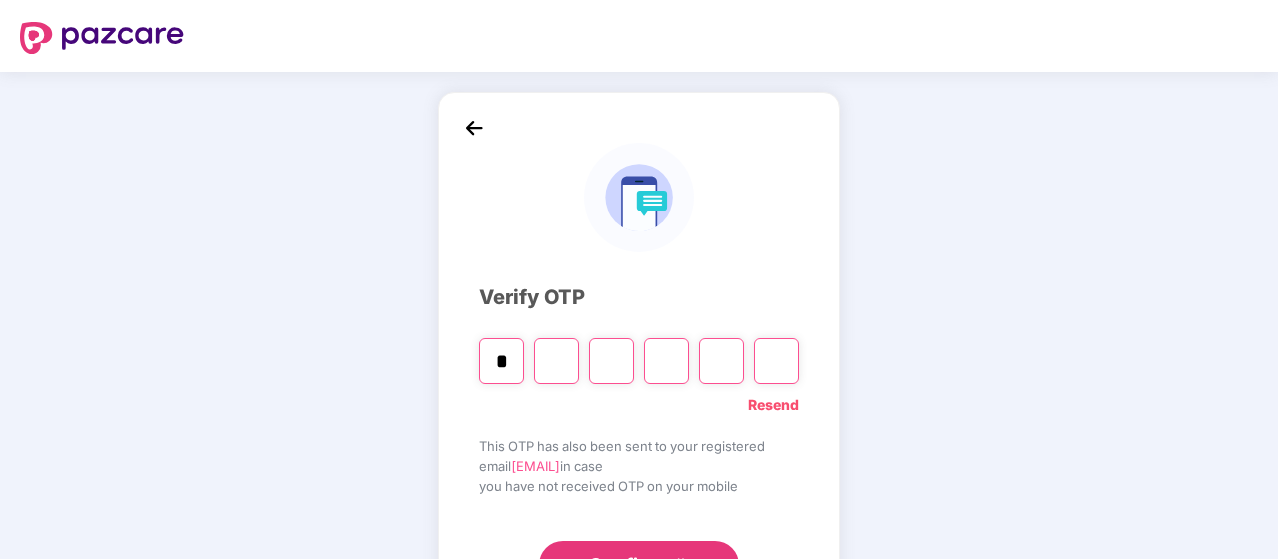 type on "*" 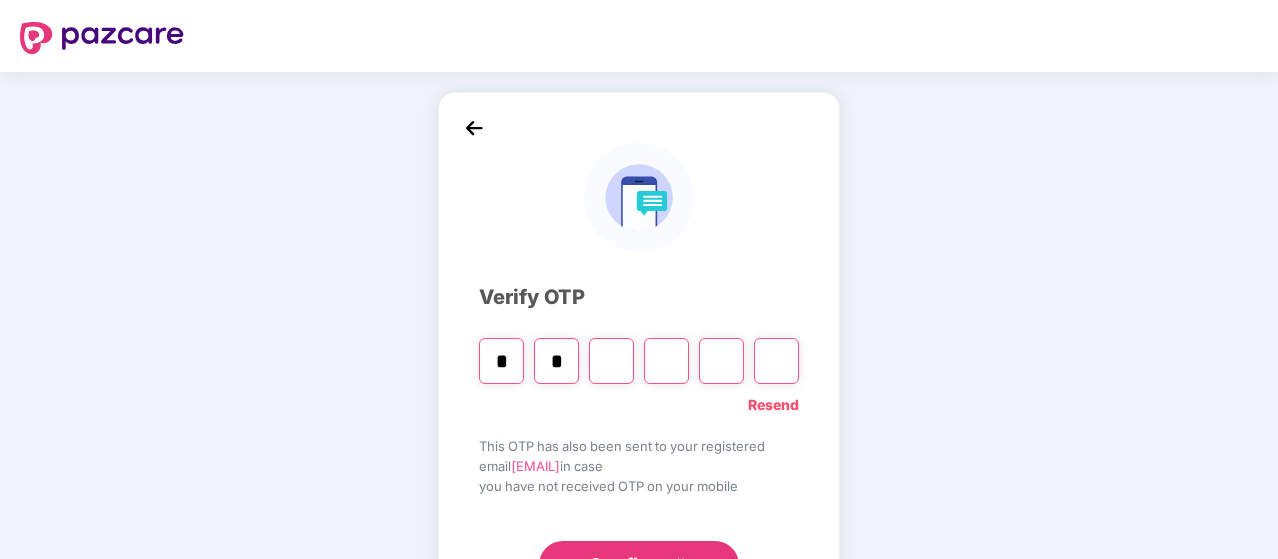 type on "*" 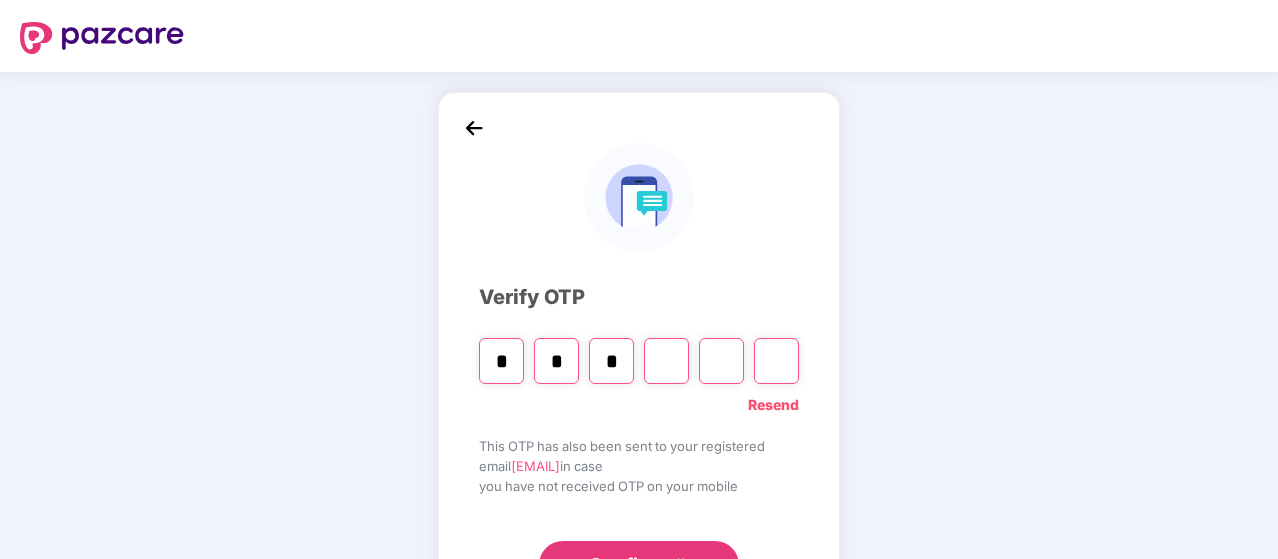 type on "*" 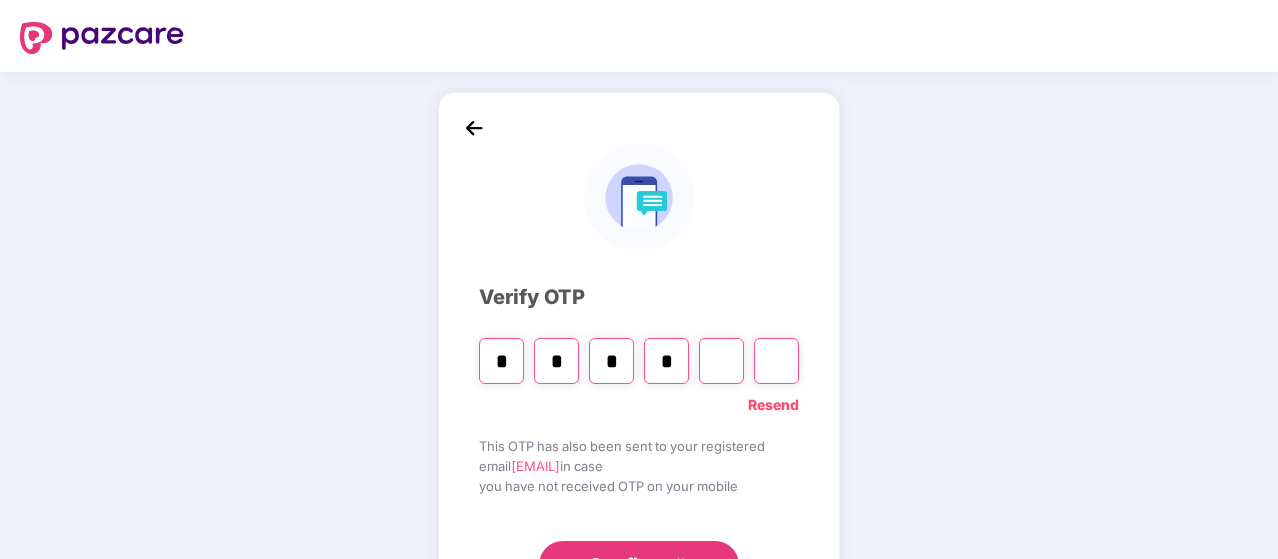 type on "*" 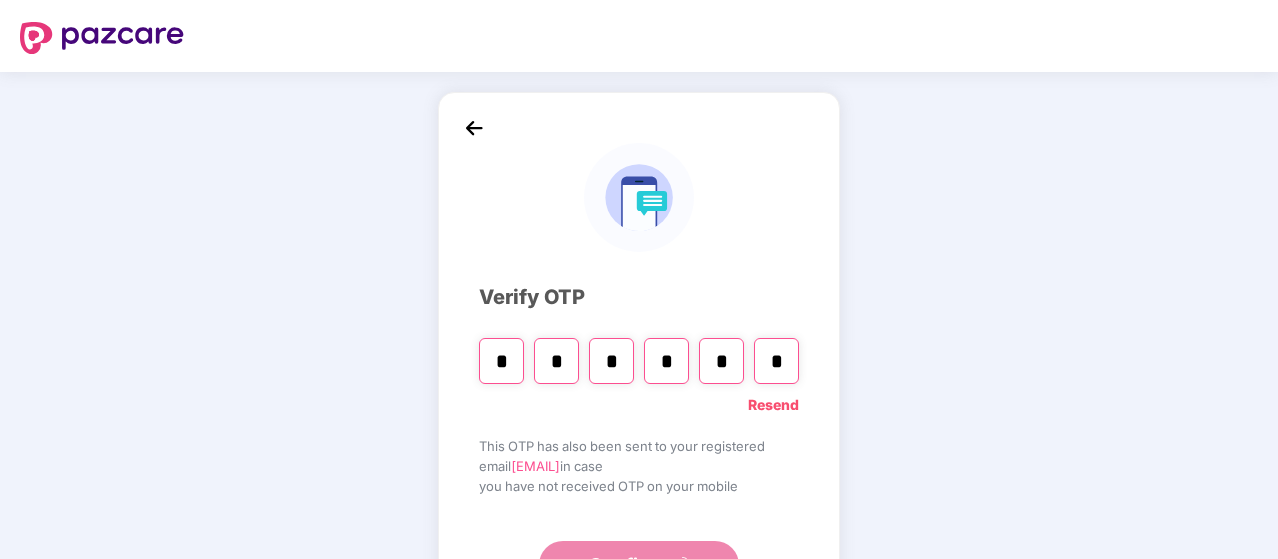 type on "*" 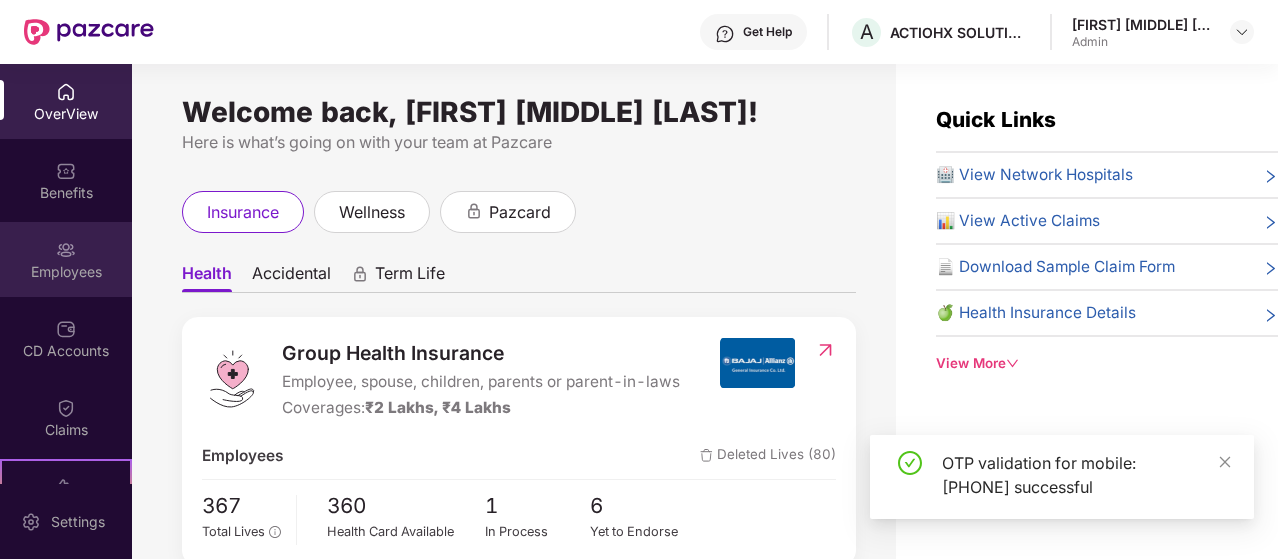 click on "Employees" at bounding box center [66, 272] 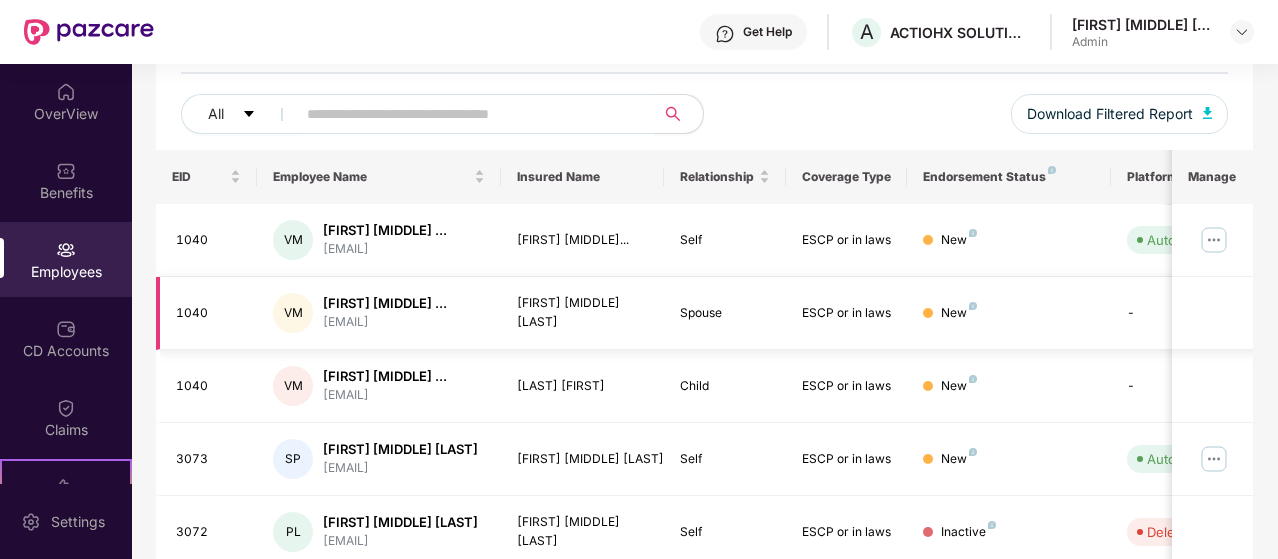 scroll, scrollTop: 0, scrollLeft: 0, axis: both 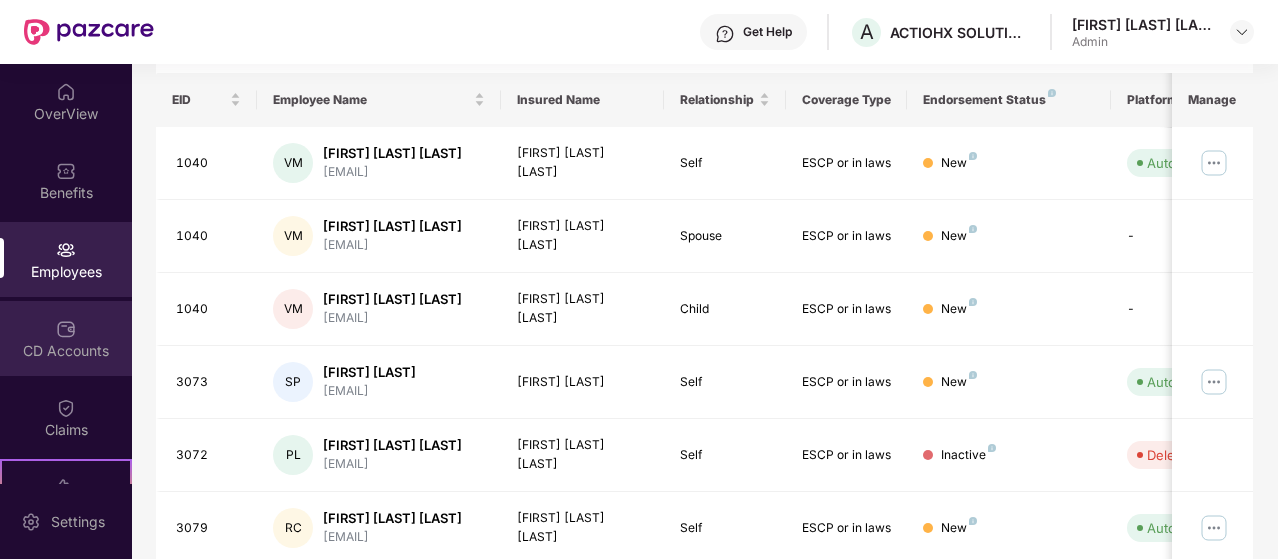 click on "CD Accounts" at bounding box center [66, 351] 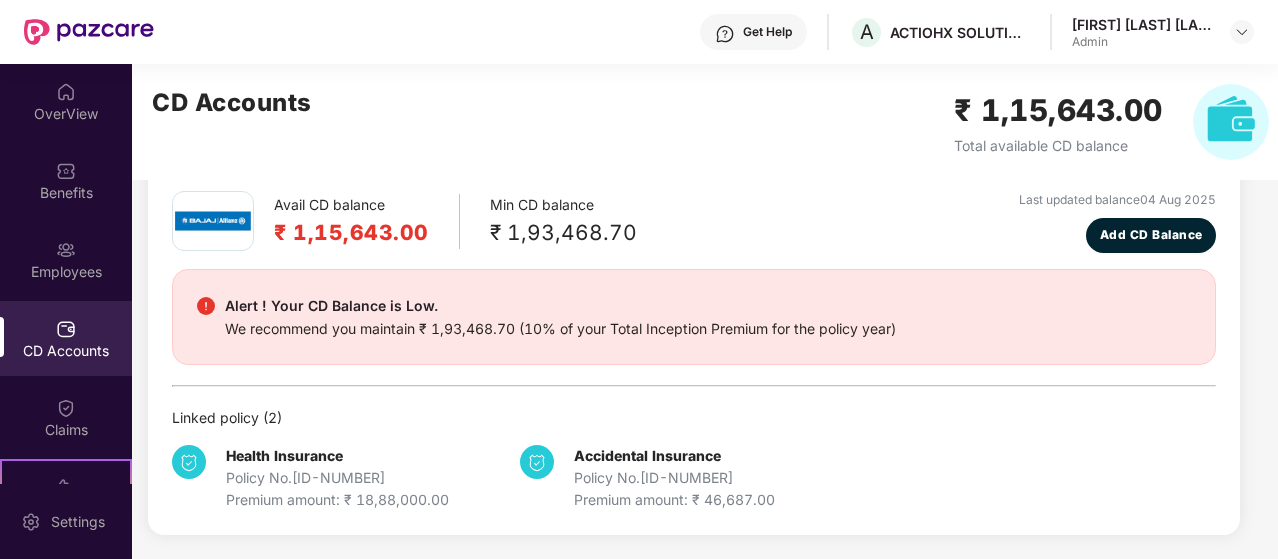 scroll, scrollTop: 88, scrollLeft: 0, axis: vertical 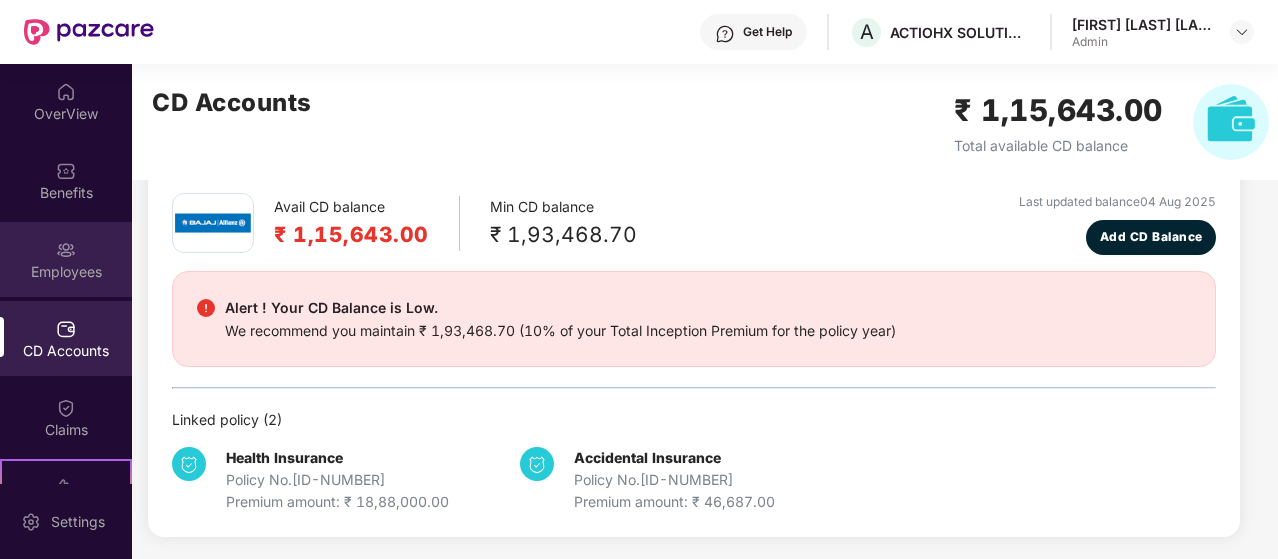 click on "Employees" at bounding box center [66, 272] 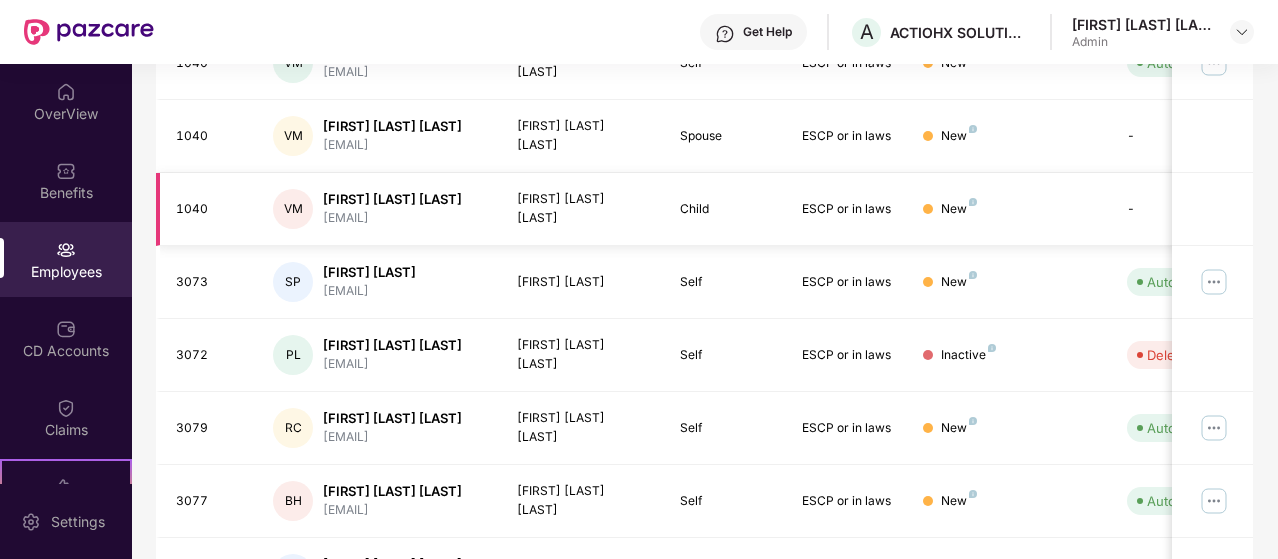 scroll, scrollTop: 0, scrollLeft: 0, axis: both 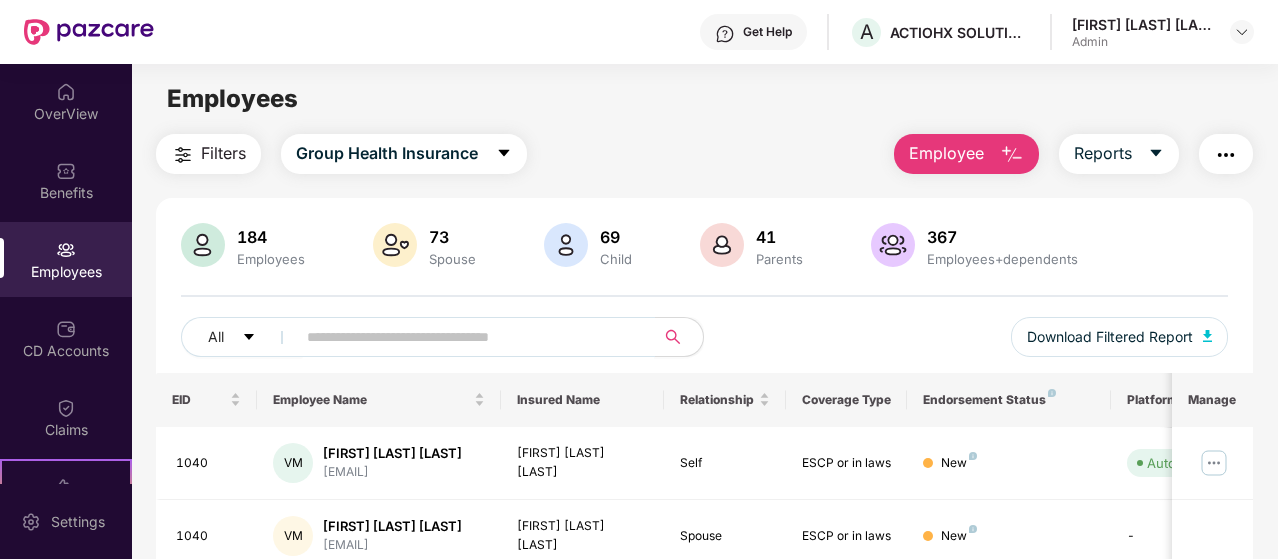 click at bounding box center (467, 337) 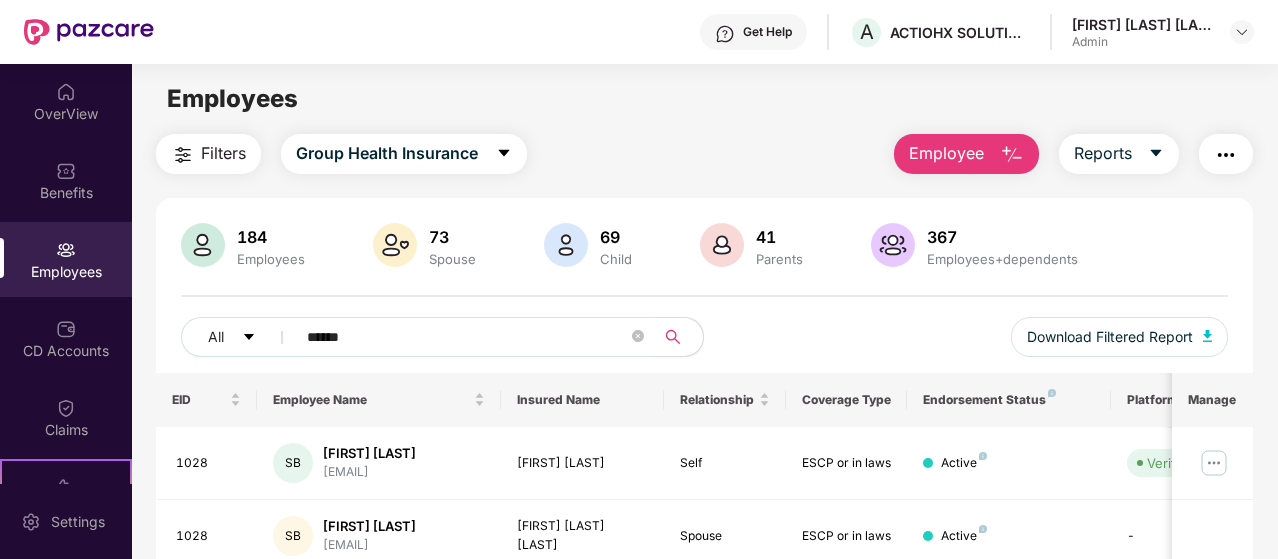 click on "******" at bounding box center [467, 337] 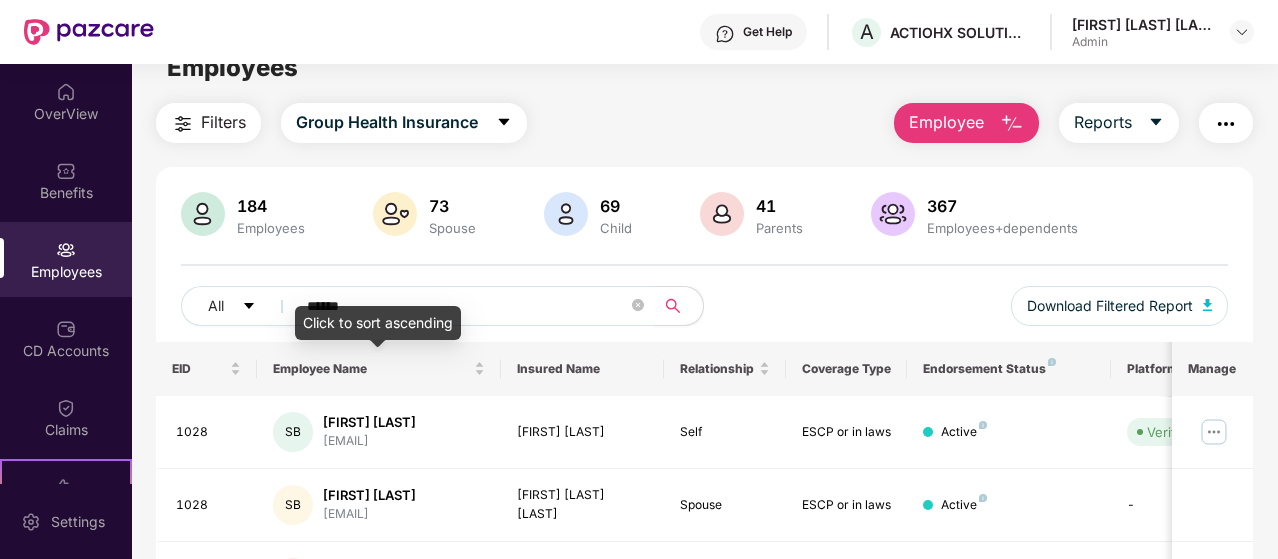 scroll, scrollTop: 0, scrollLeft: 0, axis: both 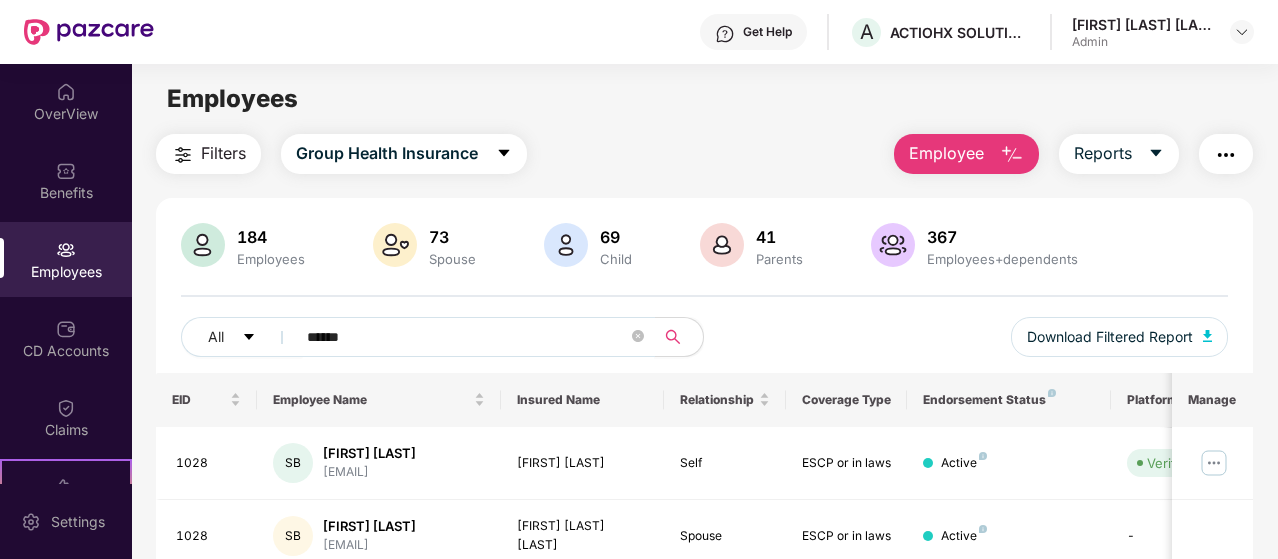 click on "******" at bounding box center [467, 337] 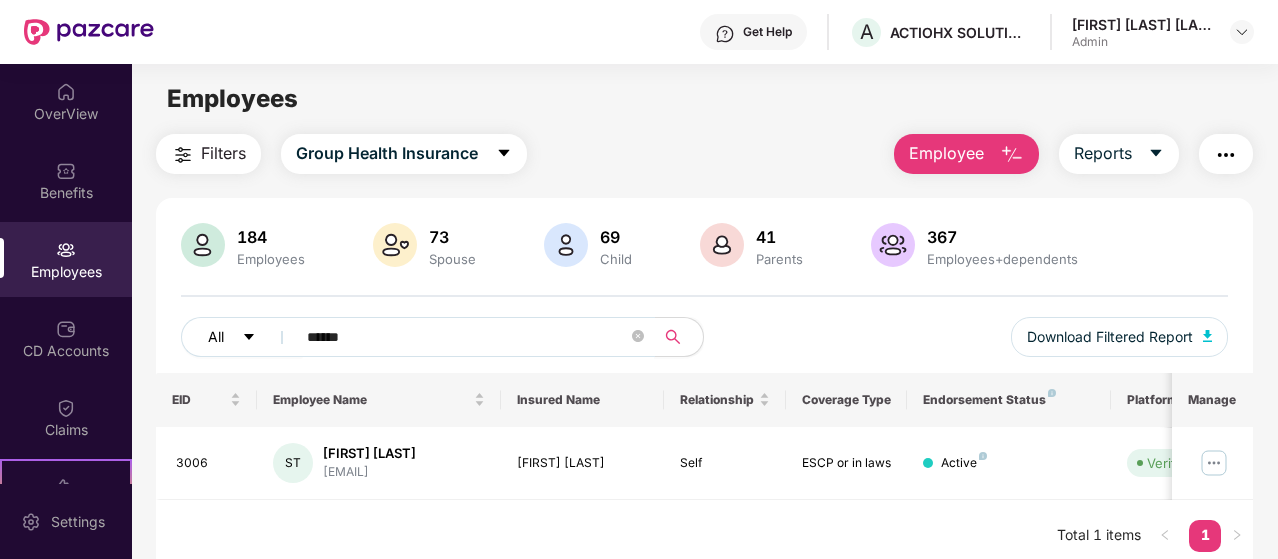 drag, startPoint x: 300, startPoint y: 342, endPoint x: 198, endPoint y: 333, distance: 102.396286 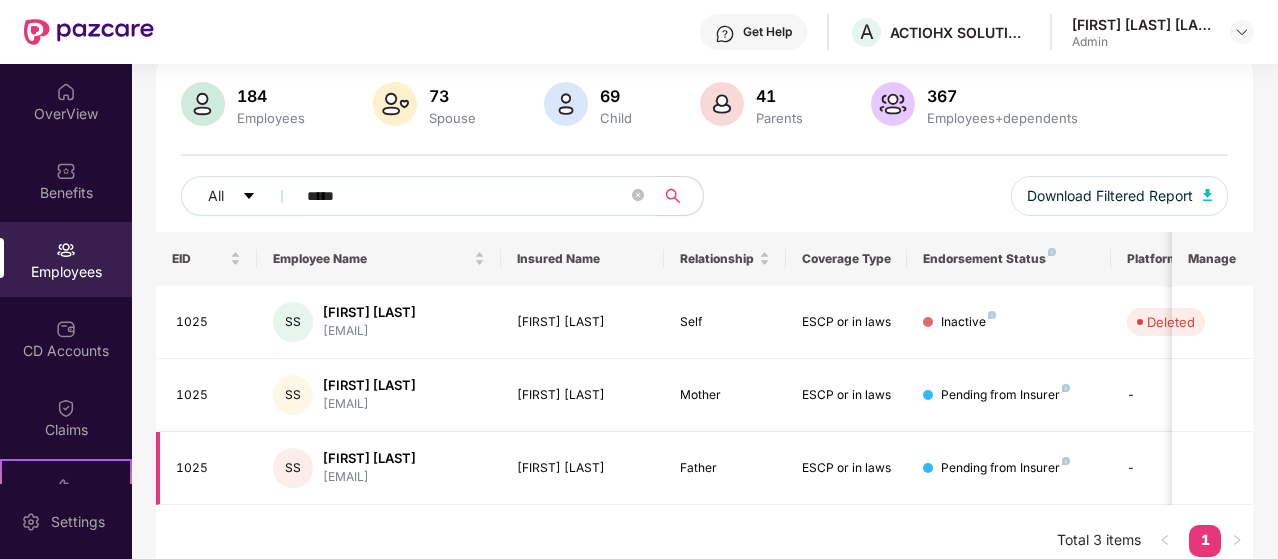 scroll, scrollTop: 156, scrollLeft: 0, axis: vertical 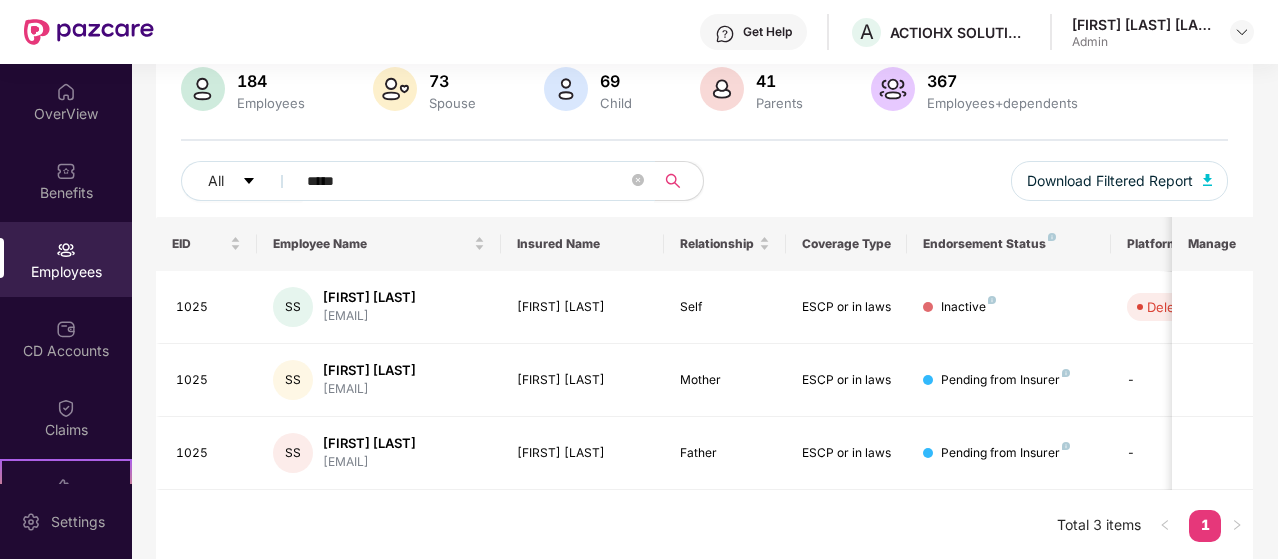 click on "184 Employees 73 Spouse 69 Child 41 Parents 367 Employees+dependents All ***** Download Filtered Report" at bounding box center (704, 142) 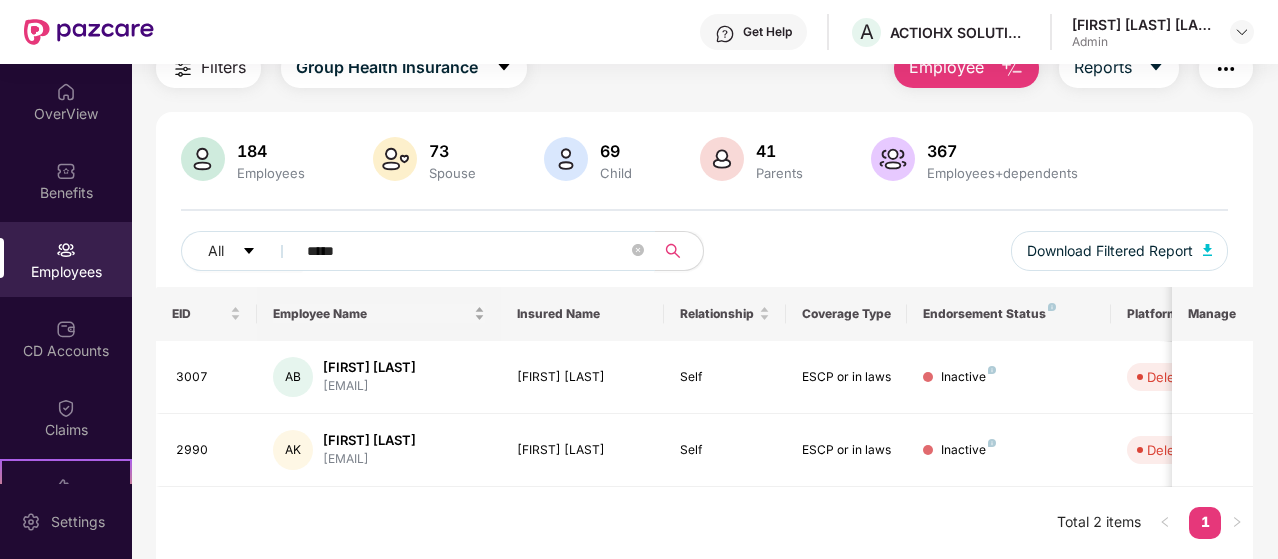 scroll, scrollTop: 84, scrollLeft: 0, axis: vertical 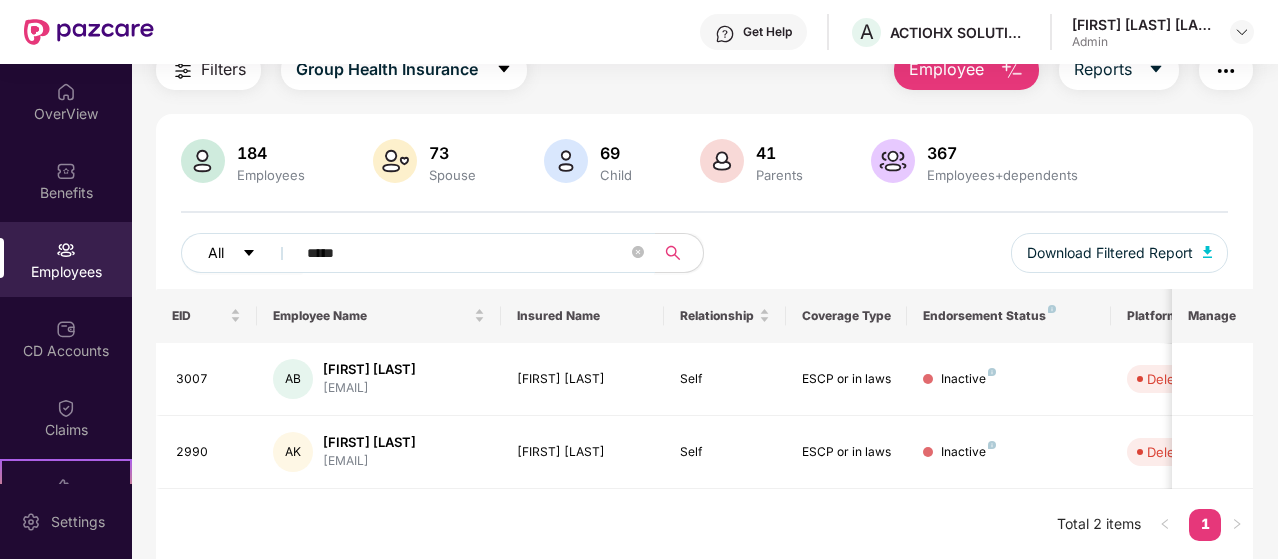 drag, startPoint x: 352, startPoint y: 249, endPoint x: 196, endPoint y: 247, distance: 156.01282 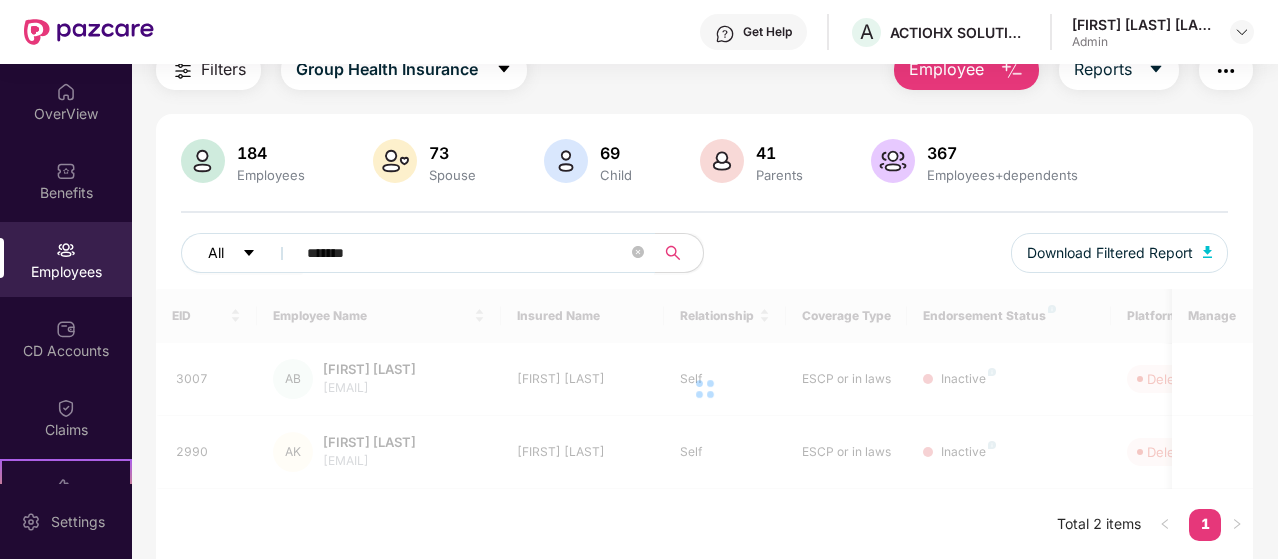 scroll, scrollTop: 64, scrollLeft: 0, axis: vertical 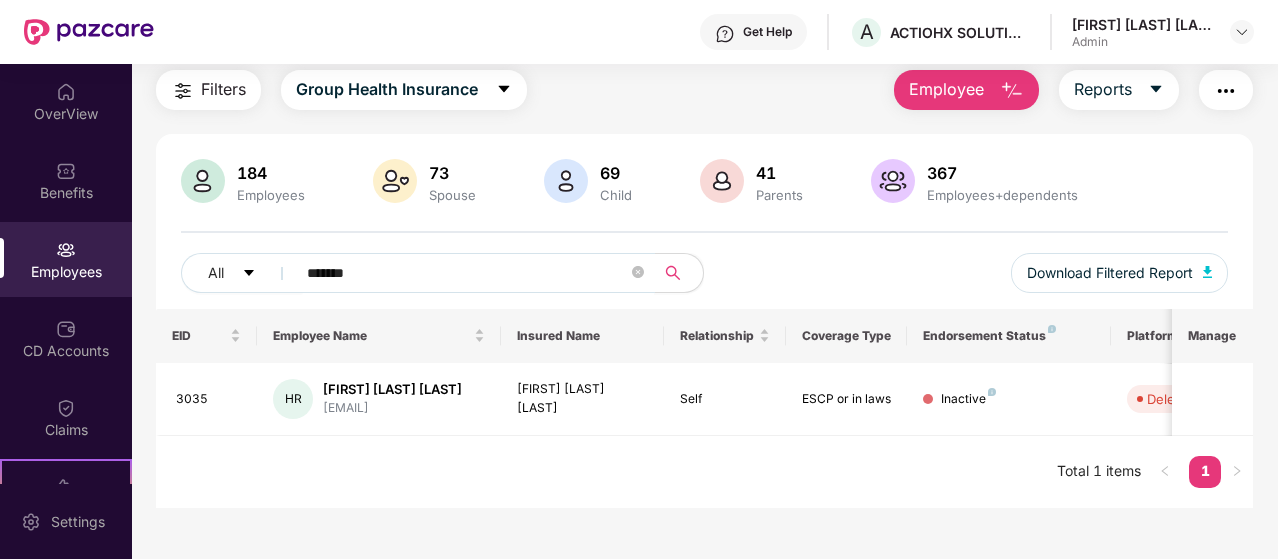 drag, startPoint x: 334, startPoint y: 273, endPoint x: 148, endPoint y: 271, distance: 186.01076 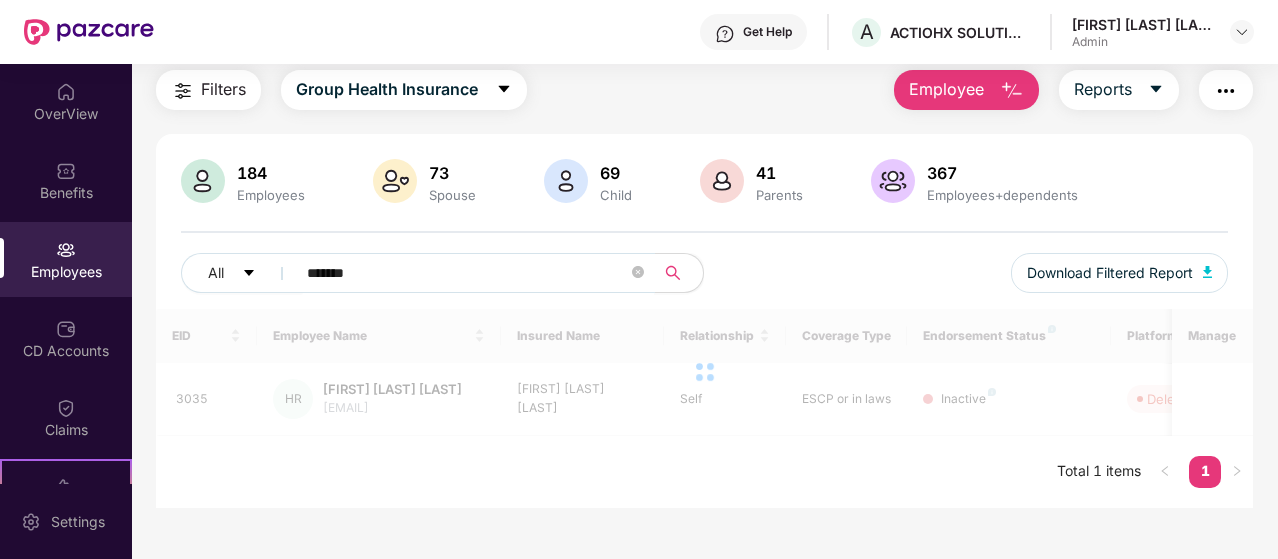 scroll, scrollTop: 84, scrollLeft: 0, axis: vertical 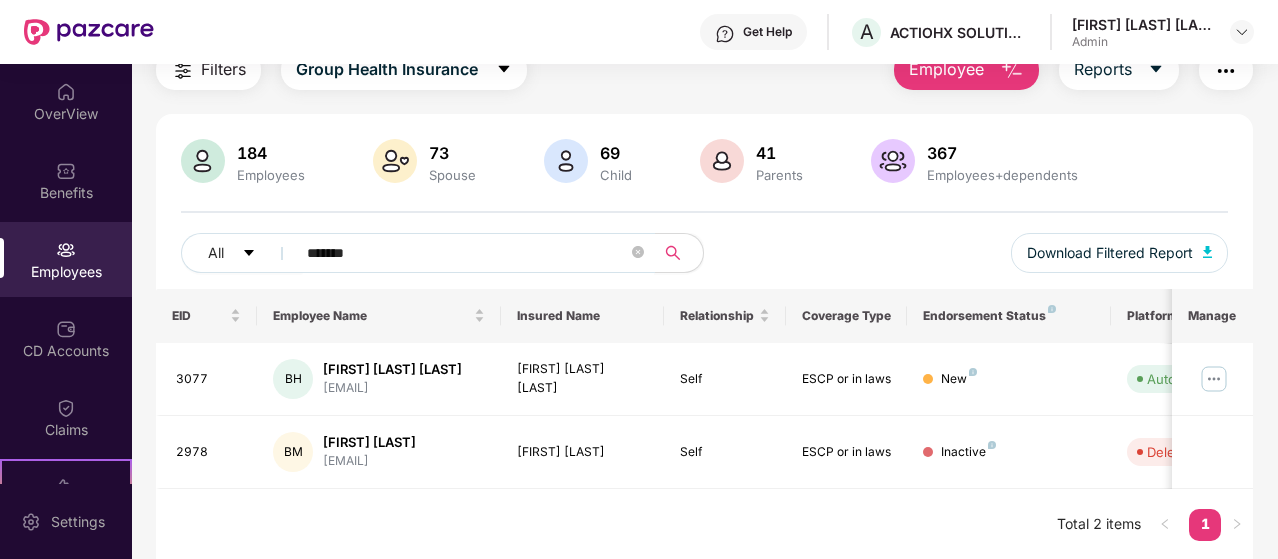 drag, startPoint x: 300, startPoint y: 251, endPoint x: 160, endPoint y: 247, distance: 140.05713 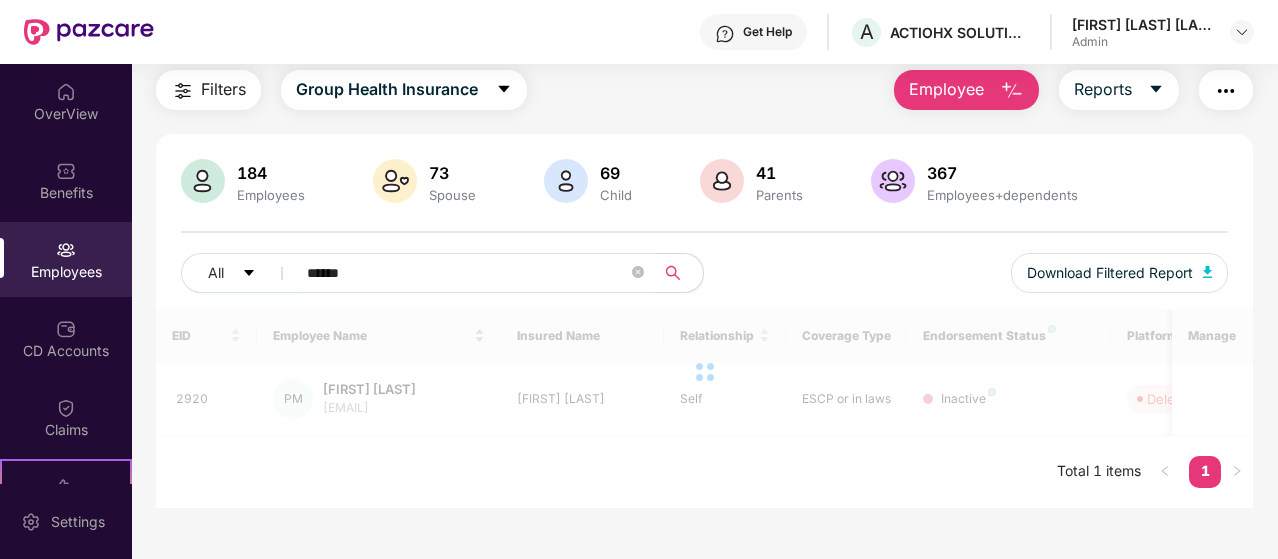 scroll, scrollTop: 64, scrollLeft: 0, axis: vertical 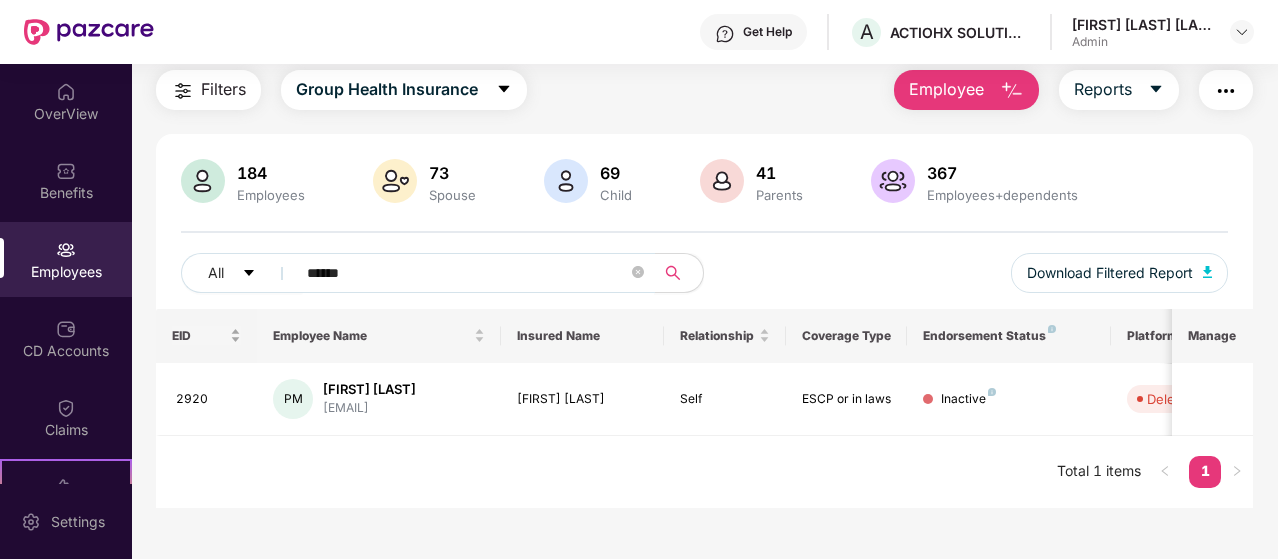 drag, startPoint x: 391, startPoint y: 279, endPoint x: 182, endPoint y: 327, distance: 214.44113 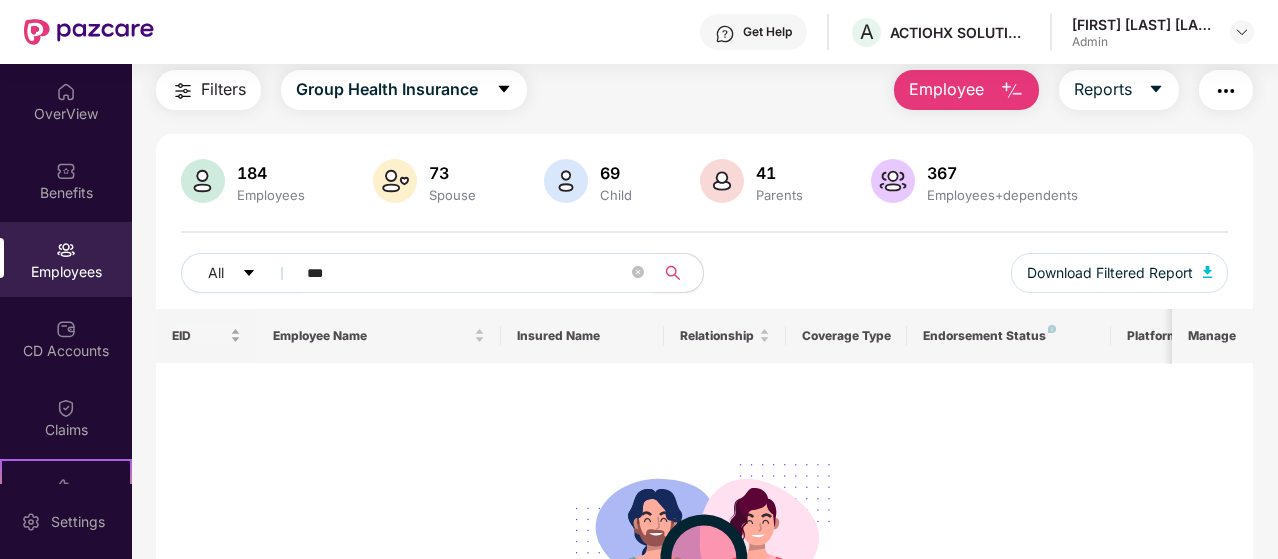 scroll, scrollTop: 156, scrollLeft: 0, axis: vertical 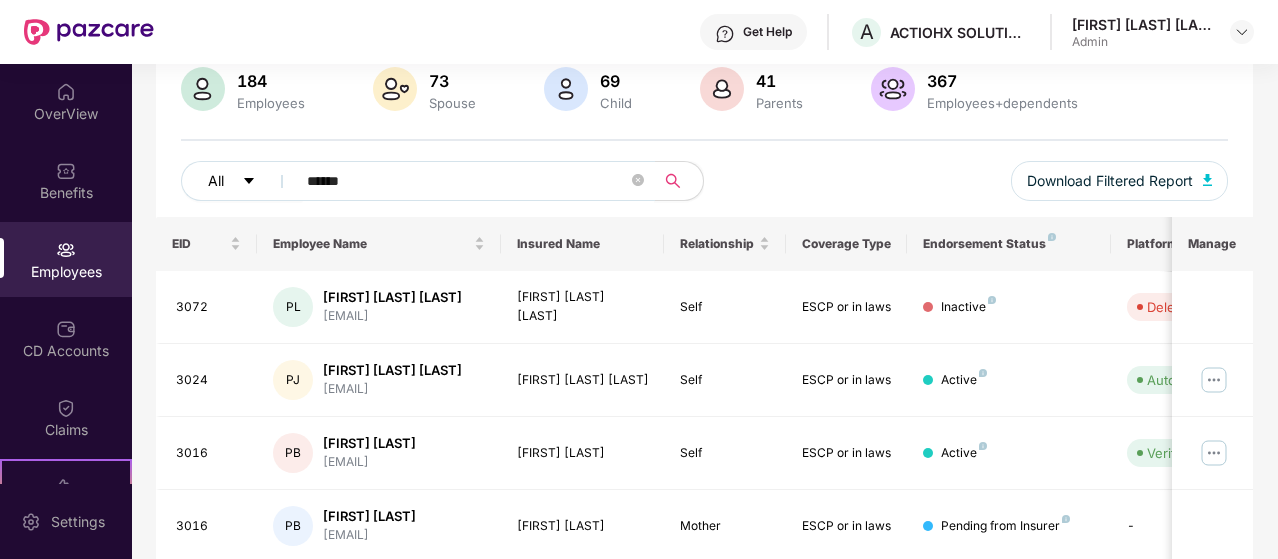 drag, startPoint x: 355, startPoint y: 183, endPoint x: 199, endPoint y: 190, distance: 156.15697 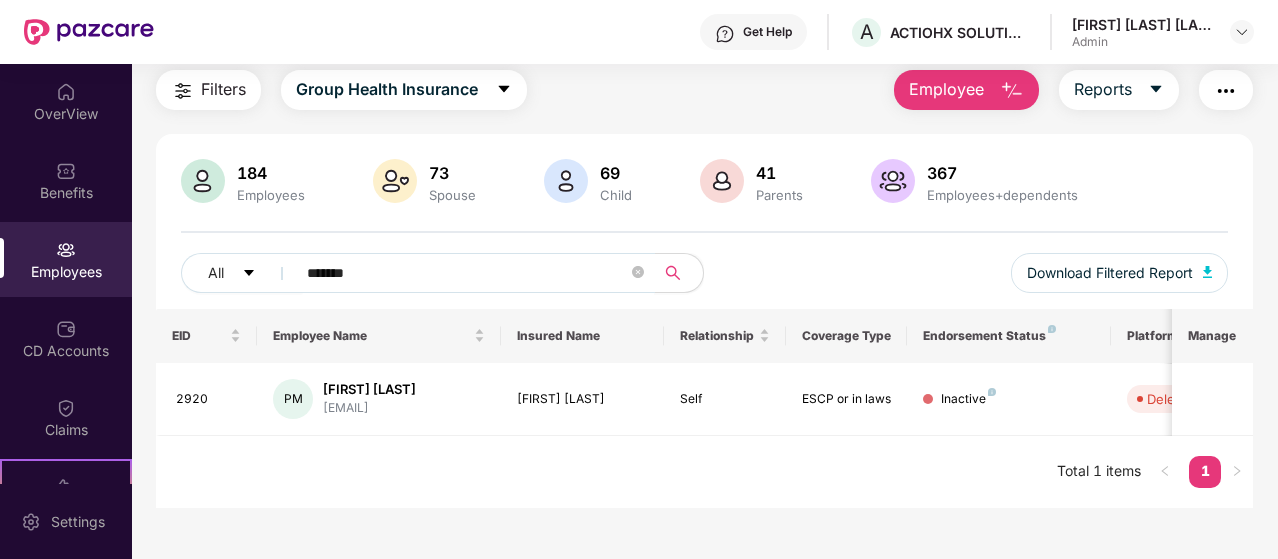 scroll, scrollTop: 64, scrollLeft: 0, axis: vertical 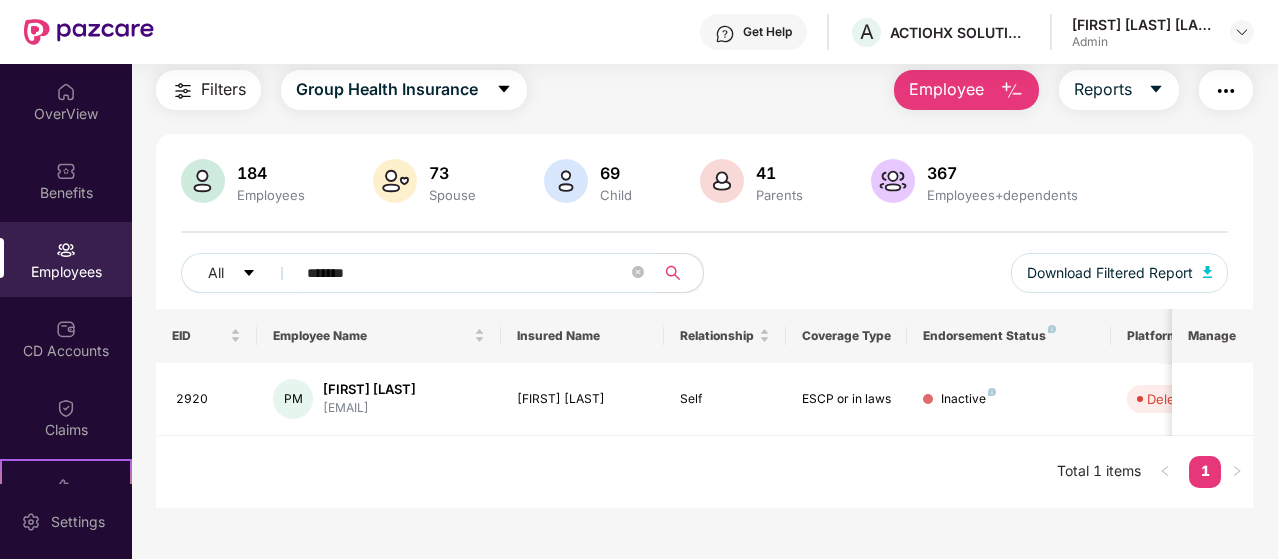 drag, startPoint x: 382, startPoint y: 269, endPoint x: 110, endPoint y: 234, distance: 274.24258 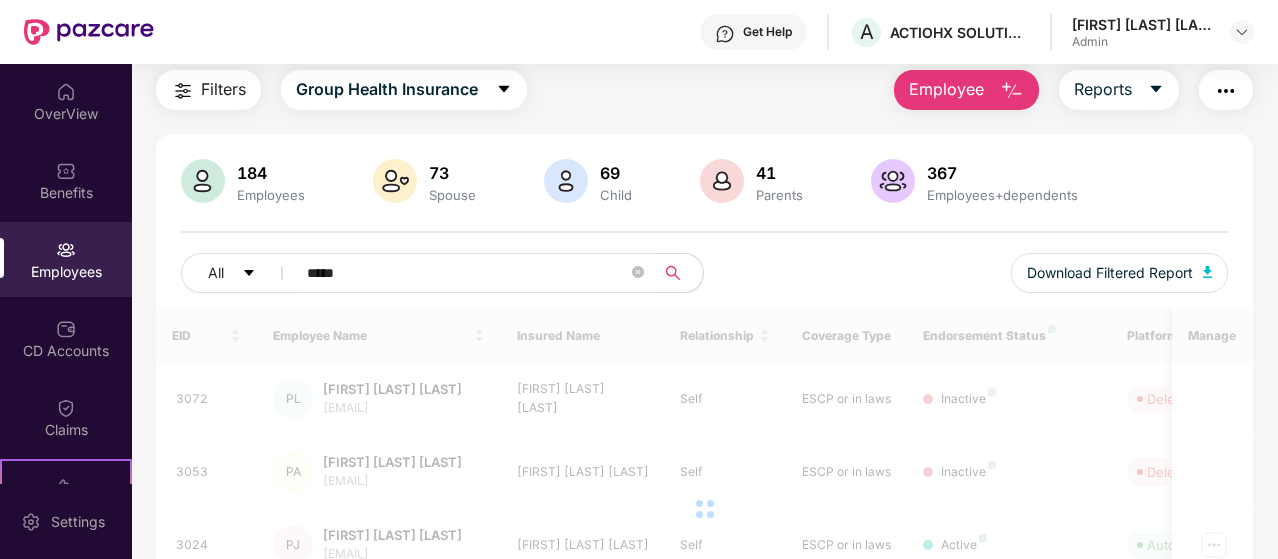 scroll, scrollTop: 156, scrollLeft: 0, axis: vertical 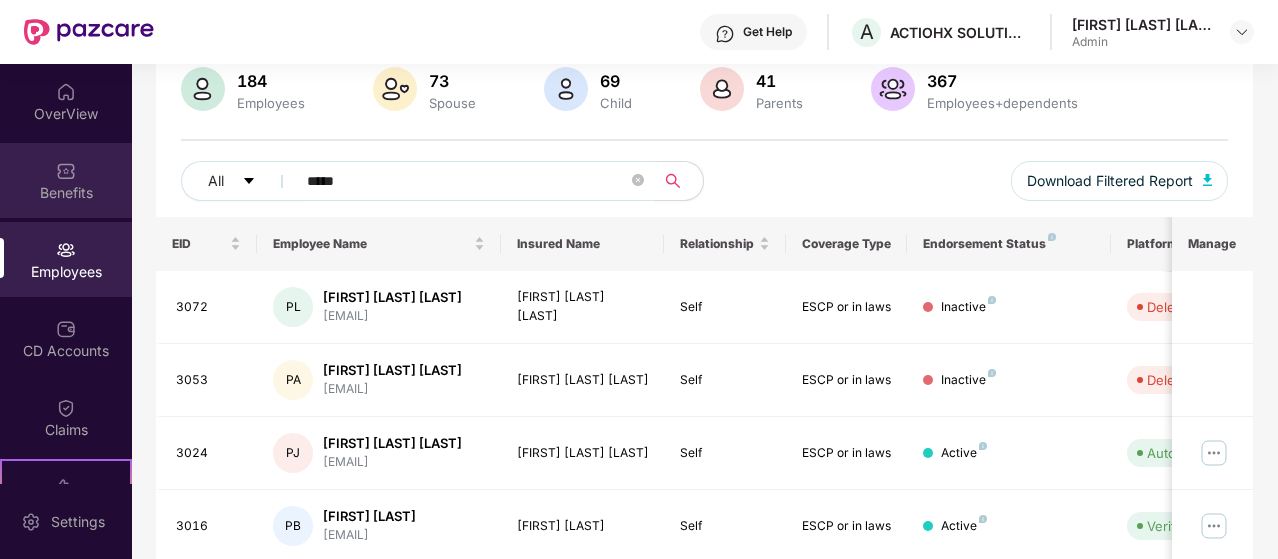drag, startPoint x: 418, startPoint y: 186, endPoint x: 58, endPoint y: 217, distance: 361.33224 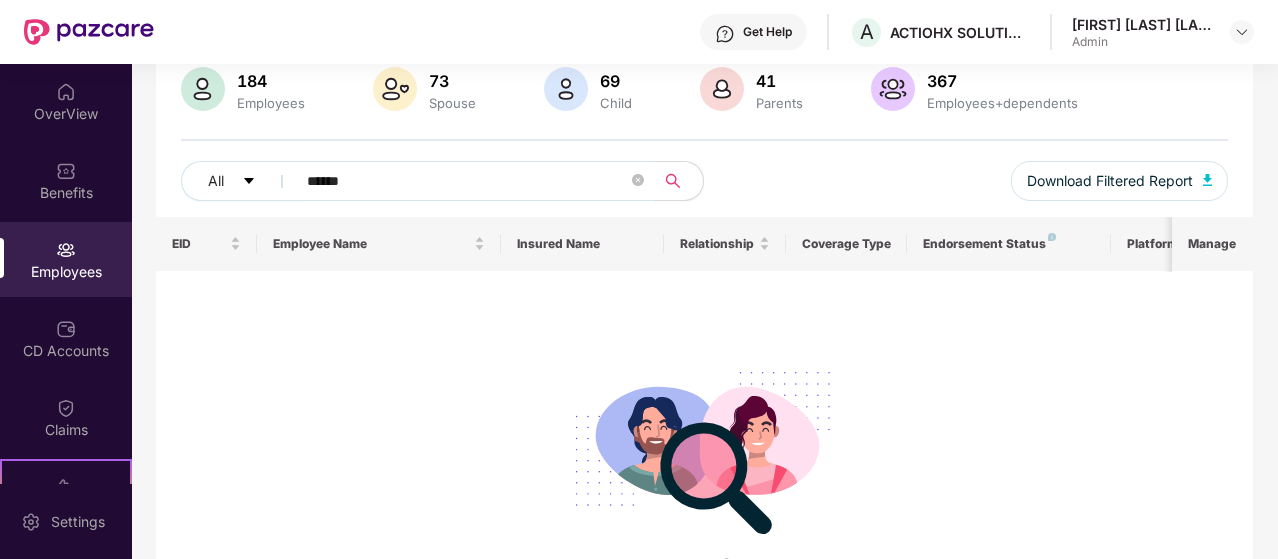 drag, startPoint x: 298, startPoint y: 181, endPoint x: 334, endPoint y: 196, distance: 39 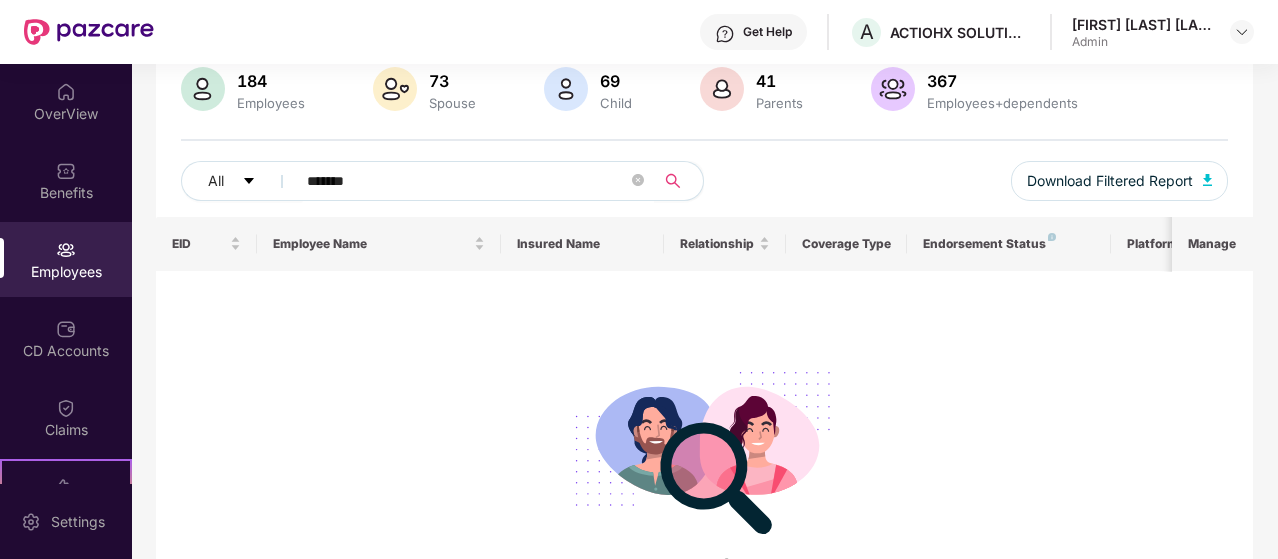 click 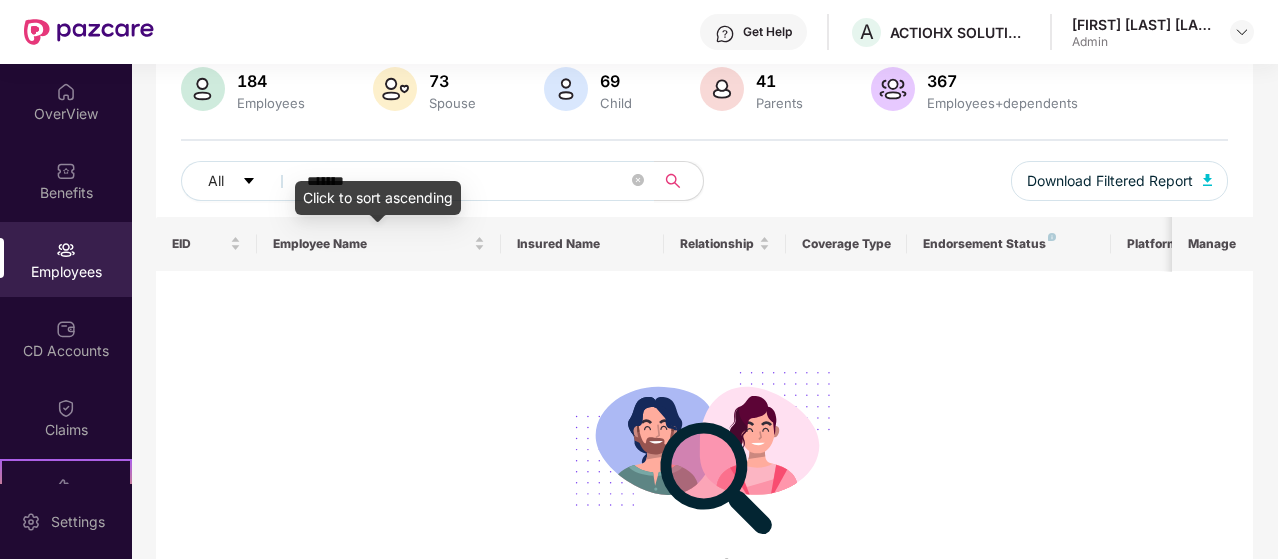 drag, startPoint x: 408, startPoint y: 193, endPoint x: 426, endPoint y: 182, distance: 21.095022 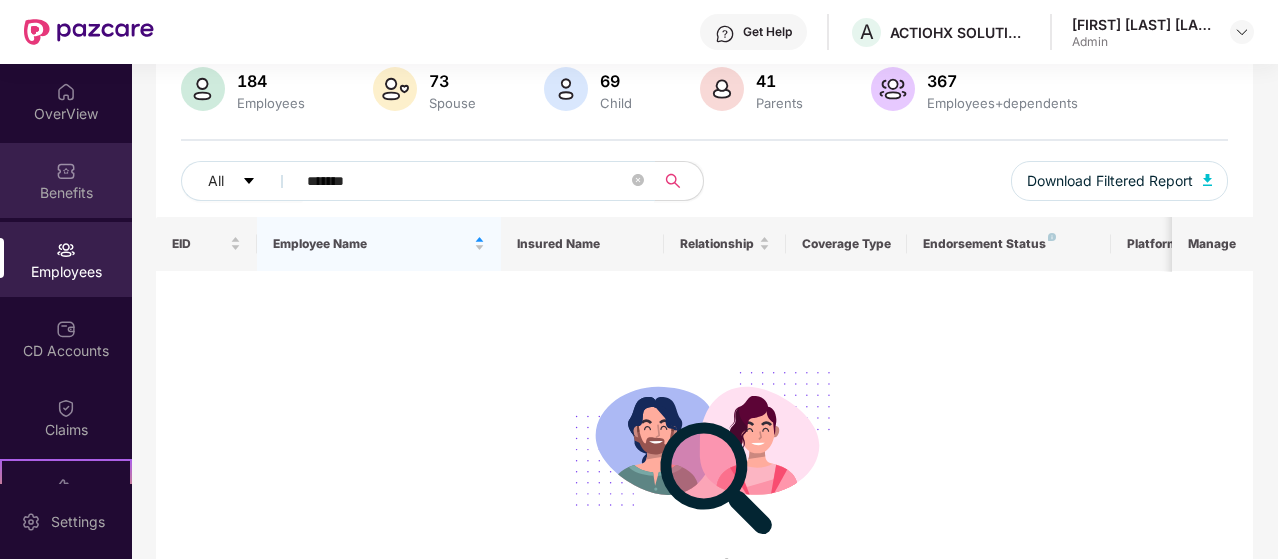 drag, startPoint x: 442, startPoint y: 187, endPoint x: 93, endPoint y: 201, distance: 349.2807 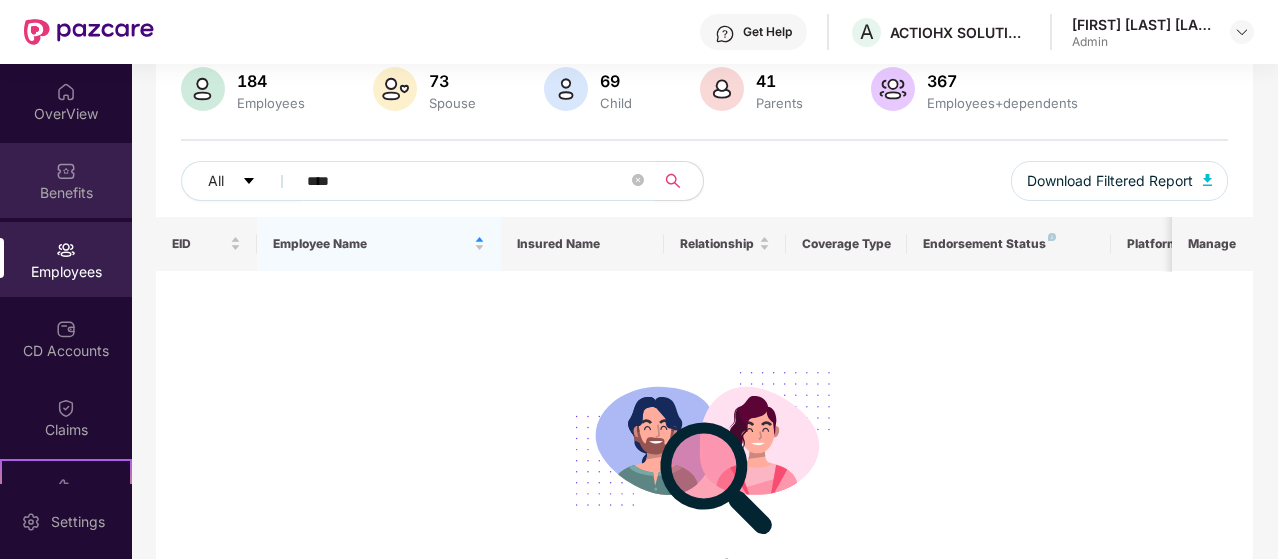 type on "*****" 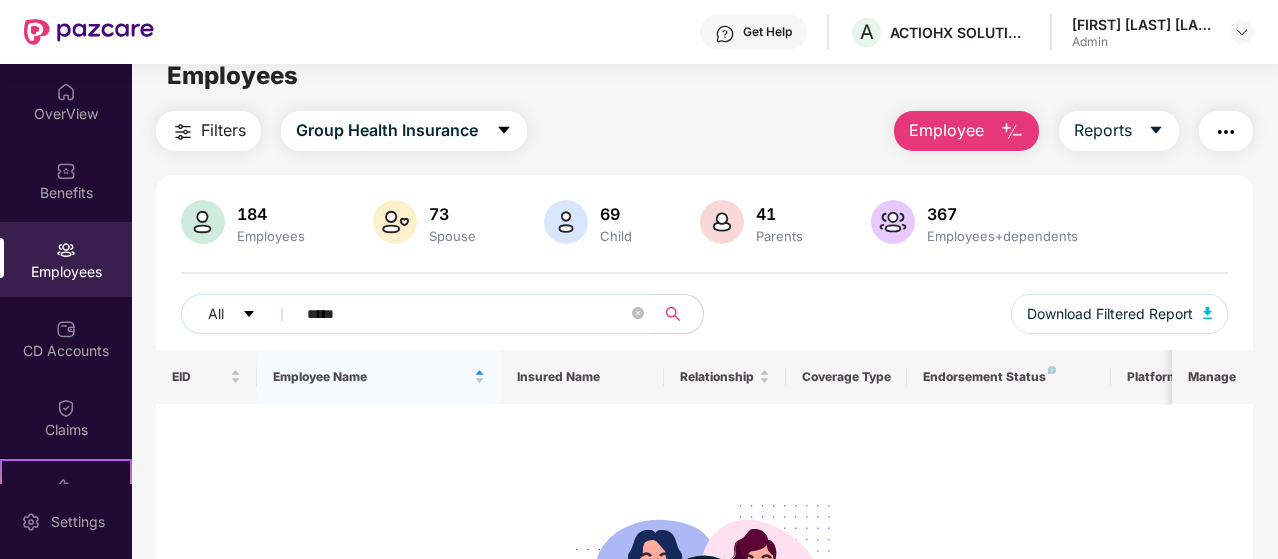 scroll, scrollTop: 0, scrollLeft: 0, axis: both 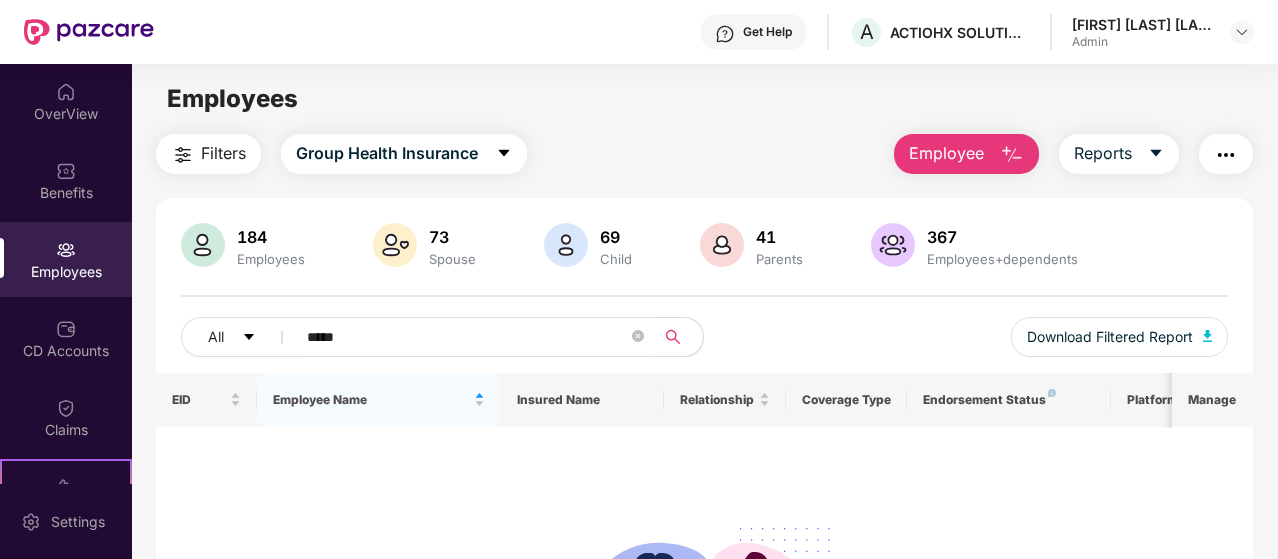 click on "*****" at bounding box center [467, 337] 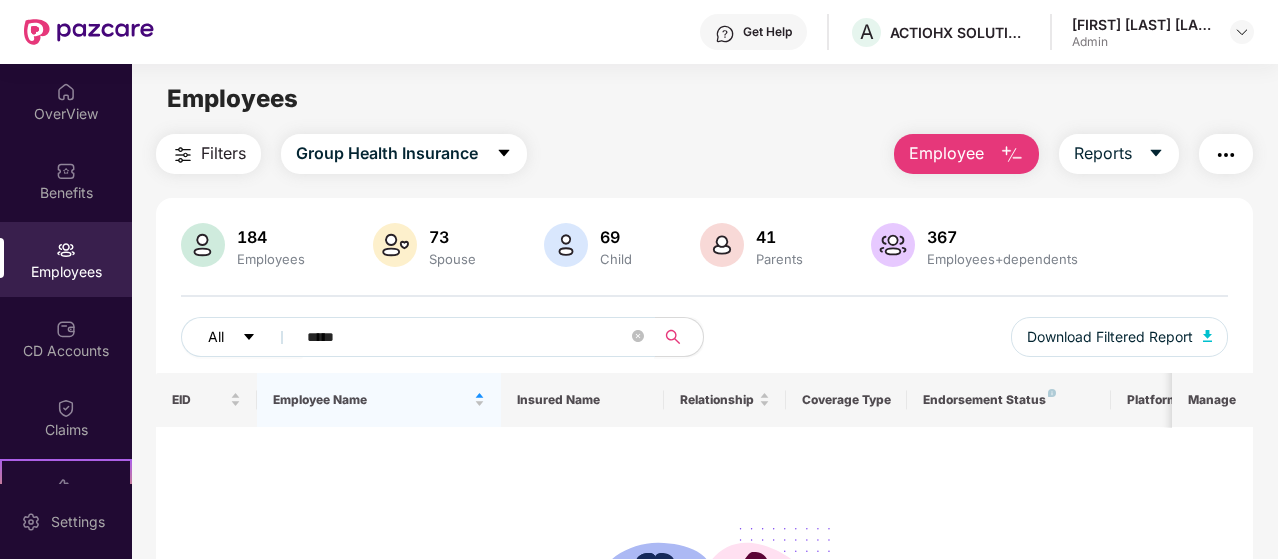 drag, startPoint x: 394, startPoint y: 344, endPoint x: 249, endPoint y: 337, distance: 145.16887 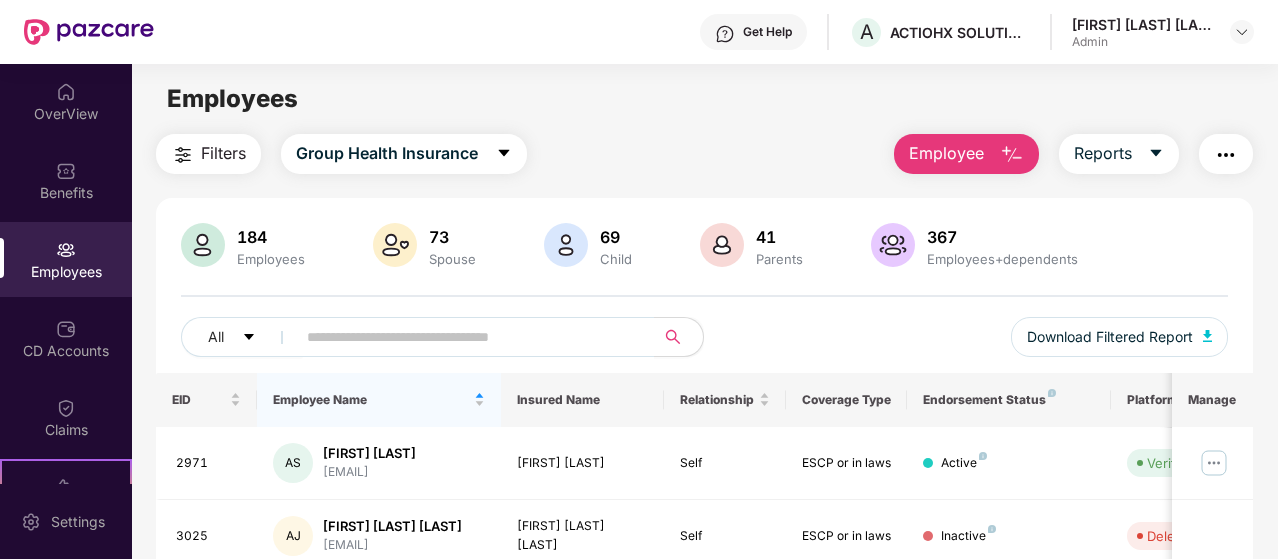 click on "Employees" at bounding box center (66, 272) 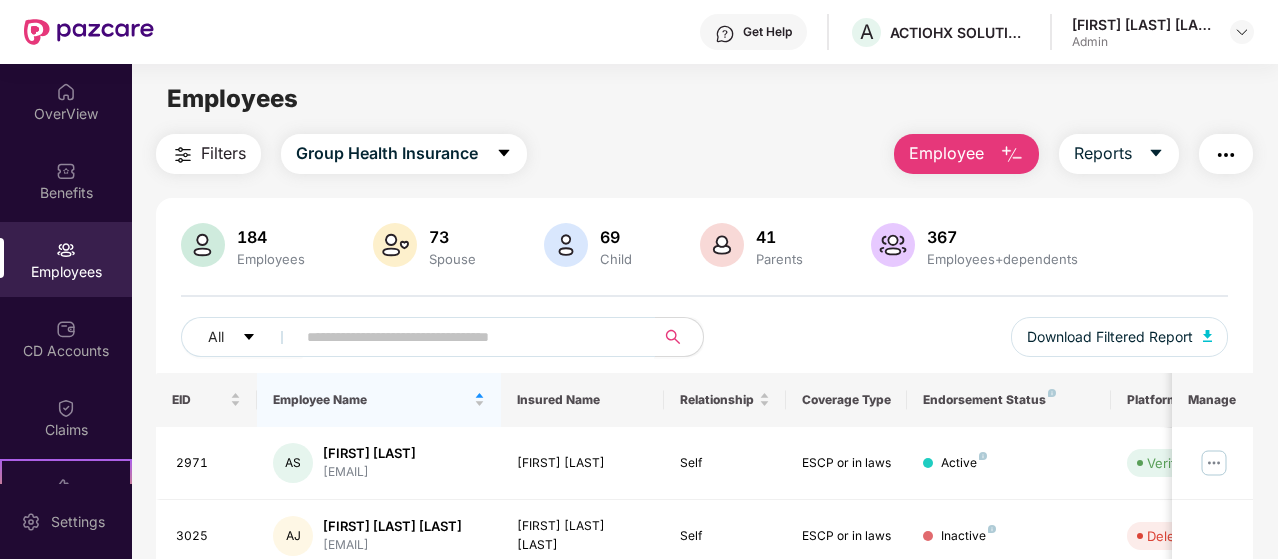 click at bounding box center (467, 337) 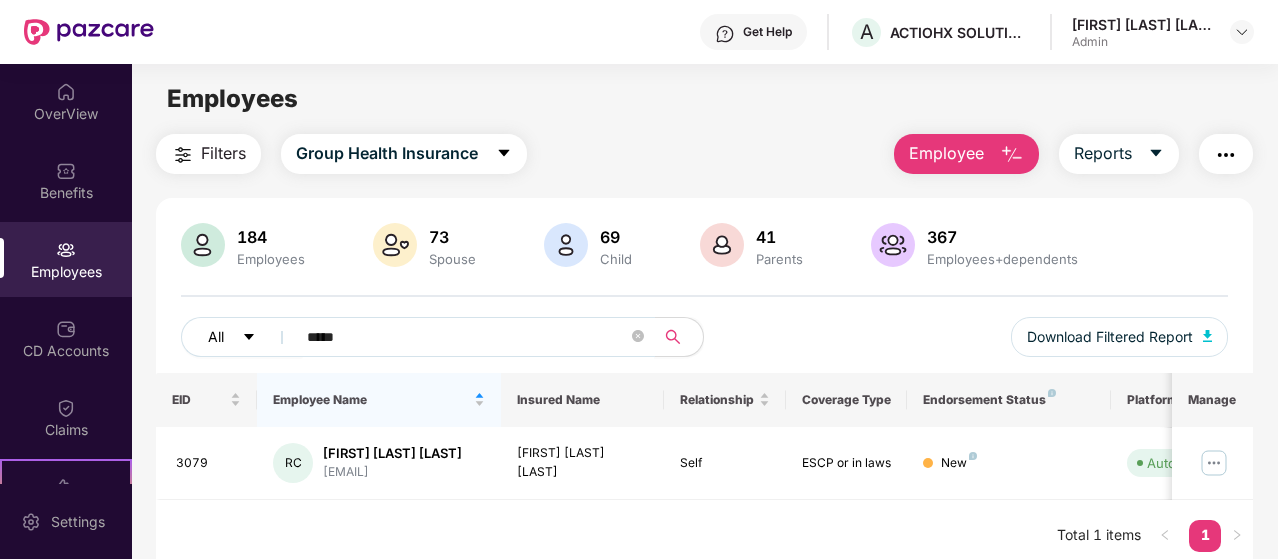 drag, startPoint x: 365, startPoint y: 343, endPoint x: 208, endPoint y: 345, distance: 157.01274 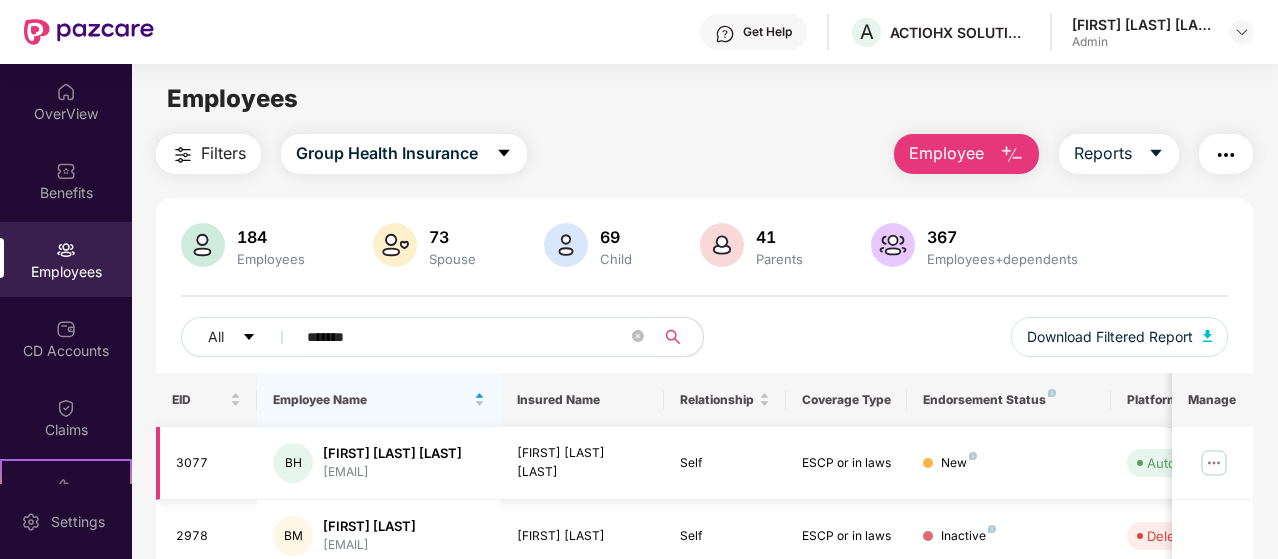 scroll, scrollTop: 84, scrollLeft: 0, axis: vertical 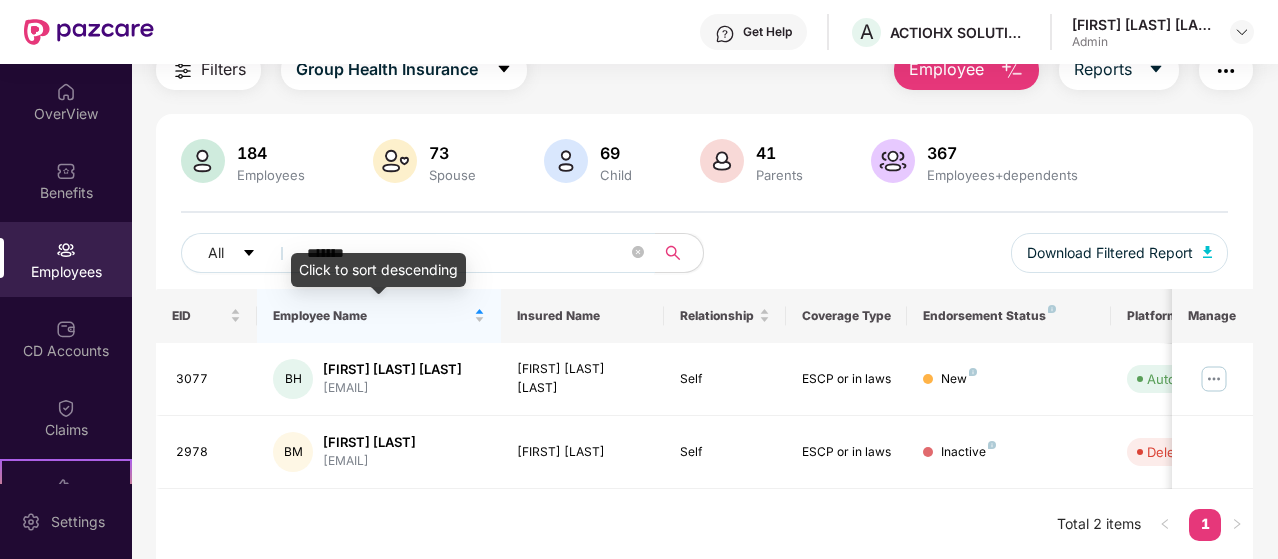 click on "*******" at bounding box center [467, 253] 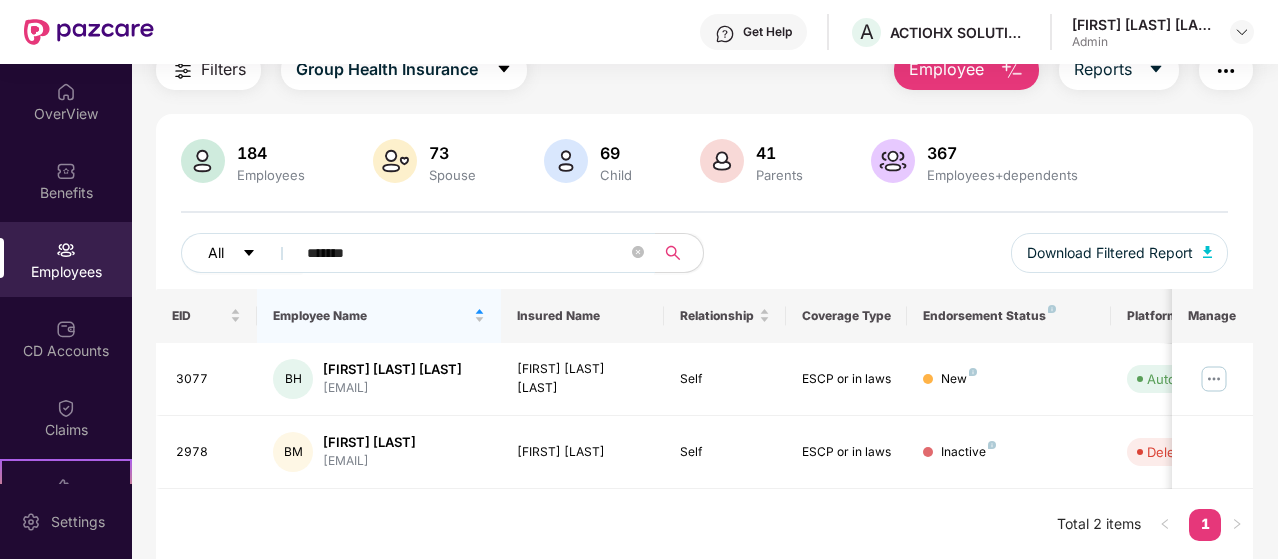 click on "All *******" at bounding box center [443, 253] 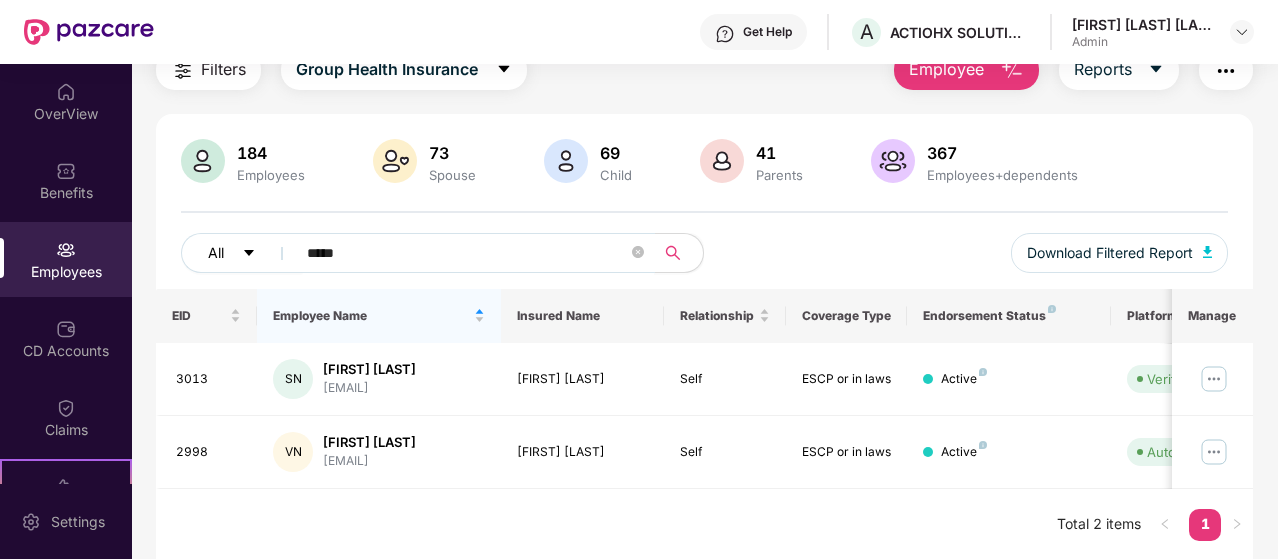 type on "******" 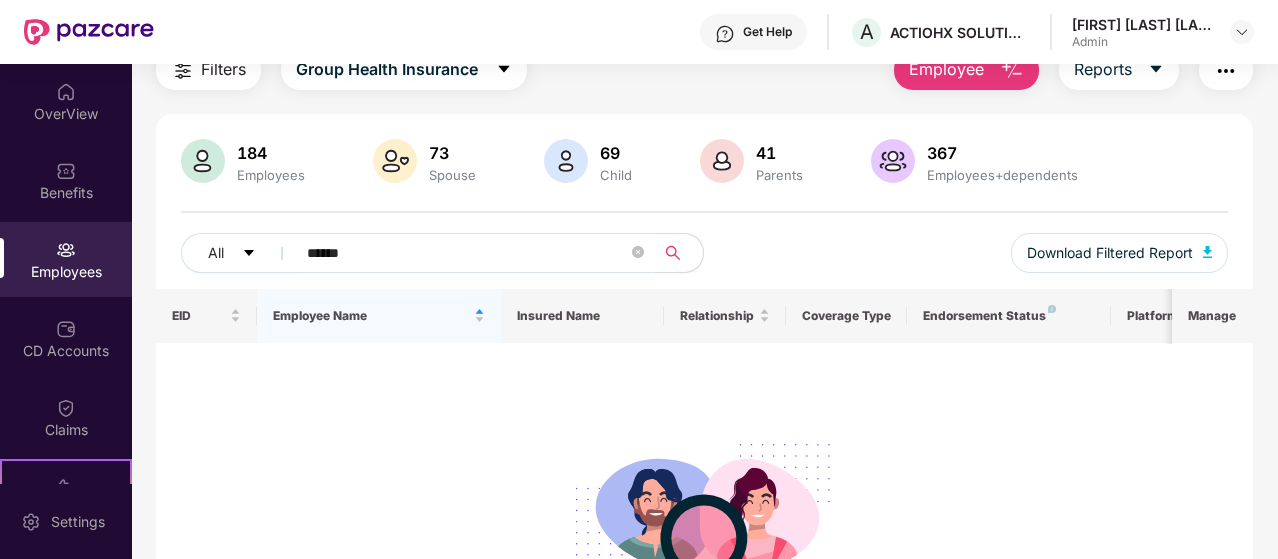 click on "******" at bounding box center (467, 253) 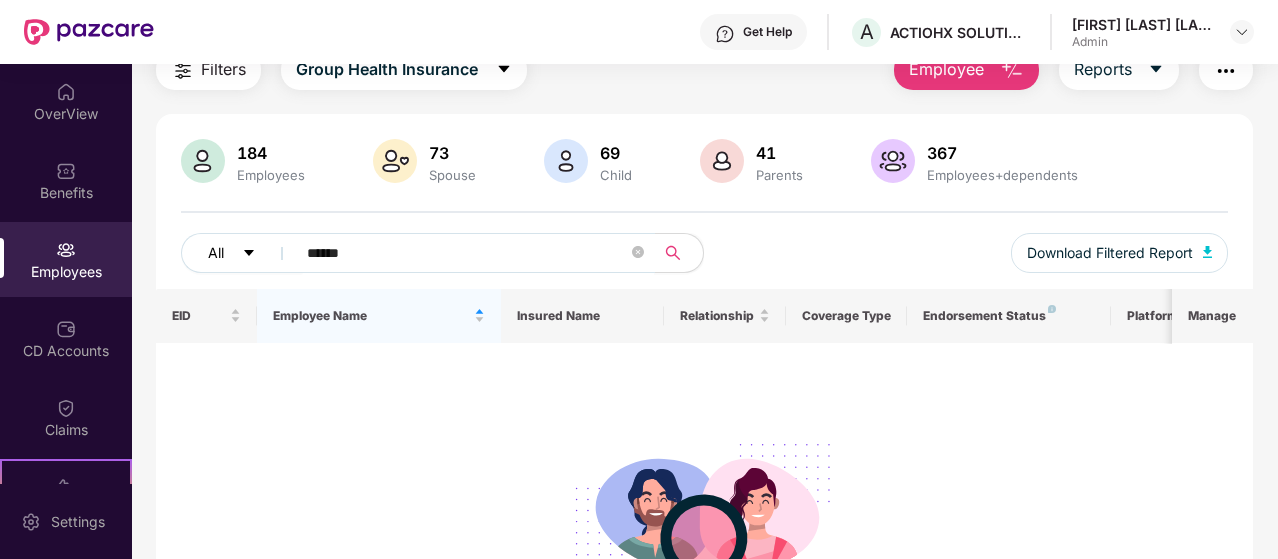 drag, startPoint x: 364, startPoint y: 258, endPoint x: 217, endPoint y: 264, distance: 147.12239 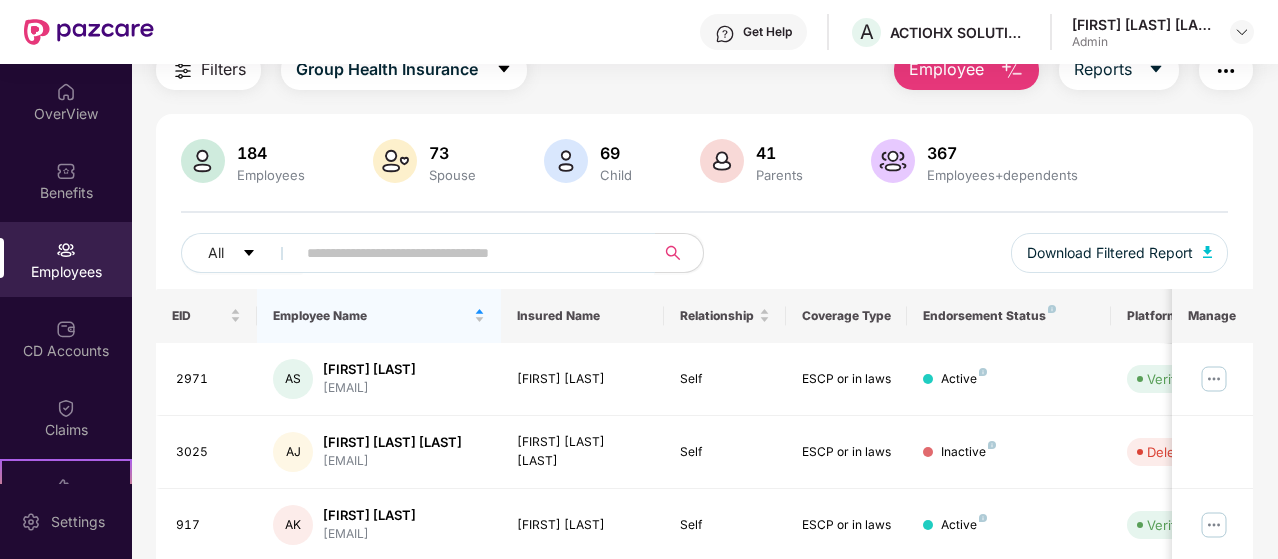 type 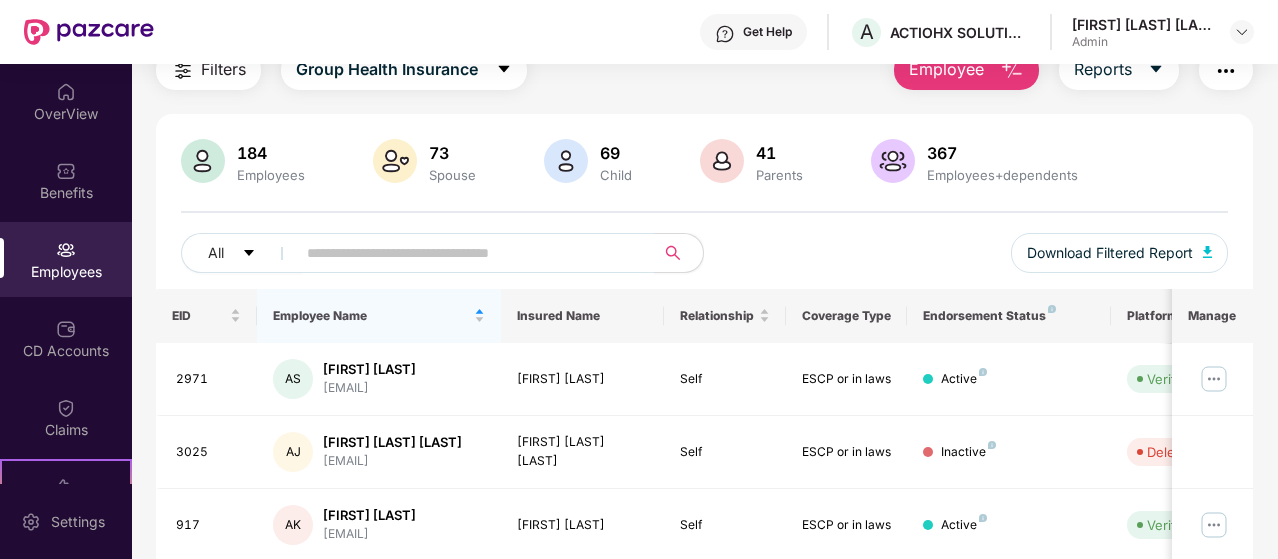 click on "Employee" at bounding box center [946, 69] 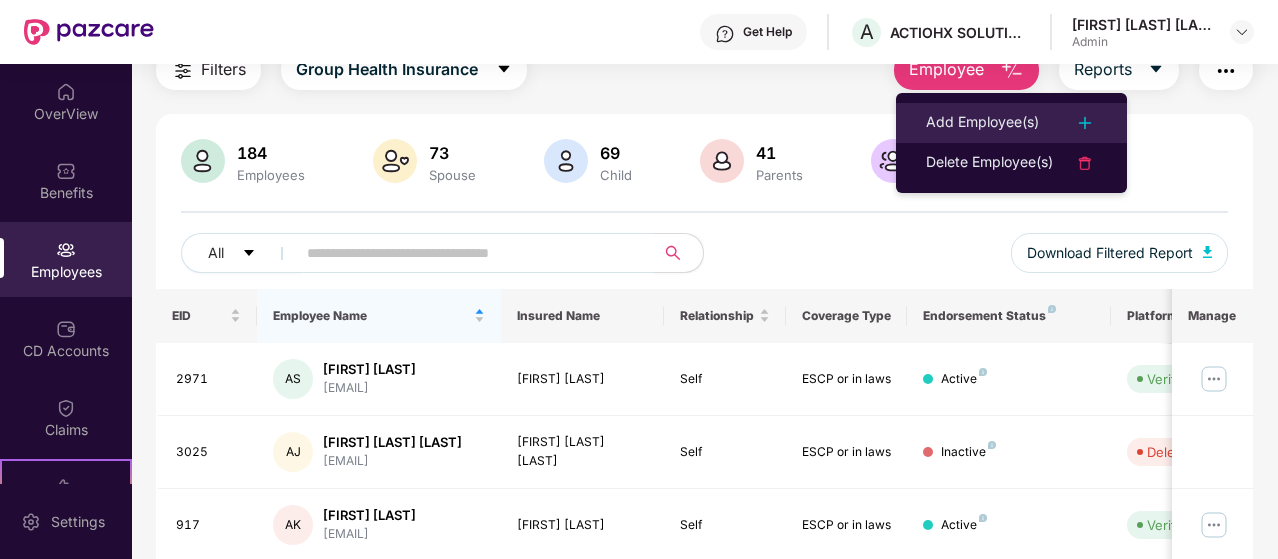 click on "Add Employee(s)" at bounding box center (982, 123) 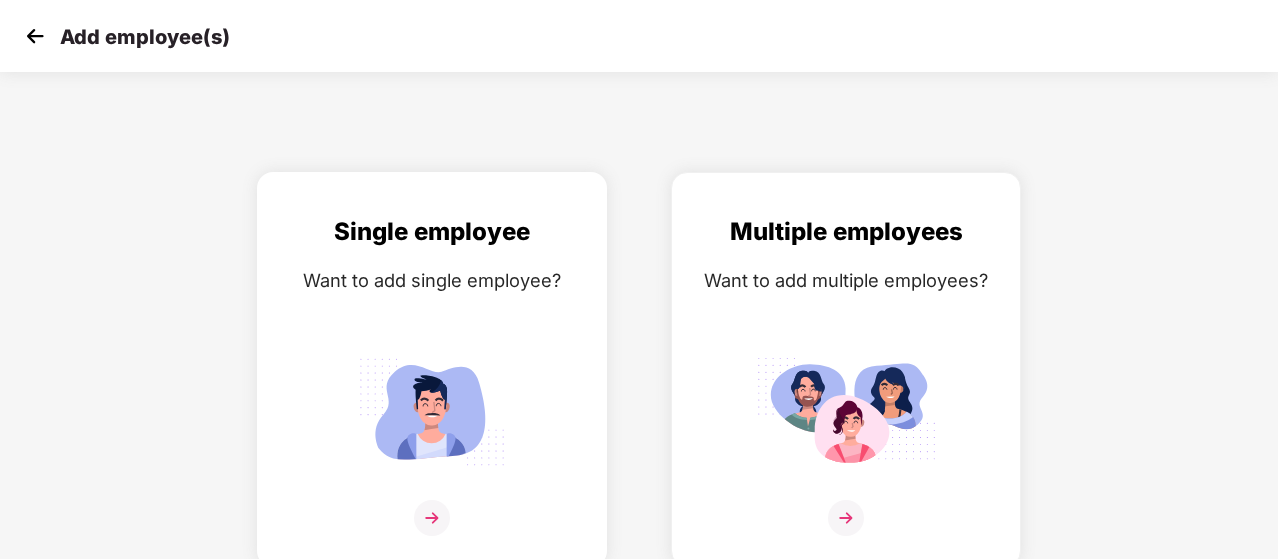 click on "Want to add single employee?" at bounding box center (432, 280) 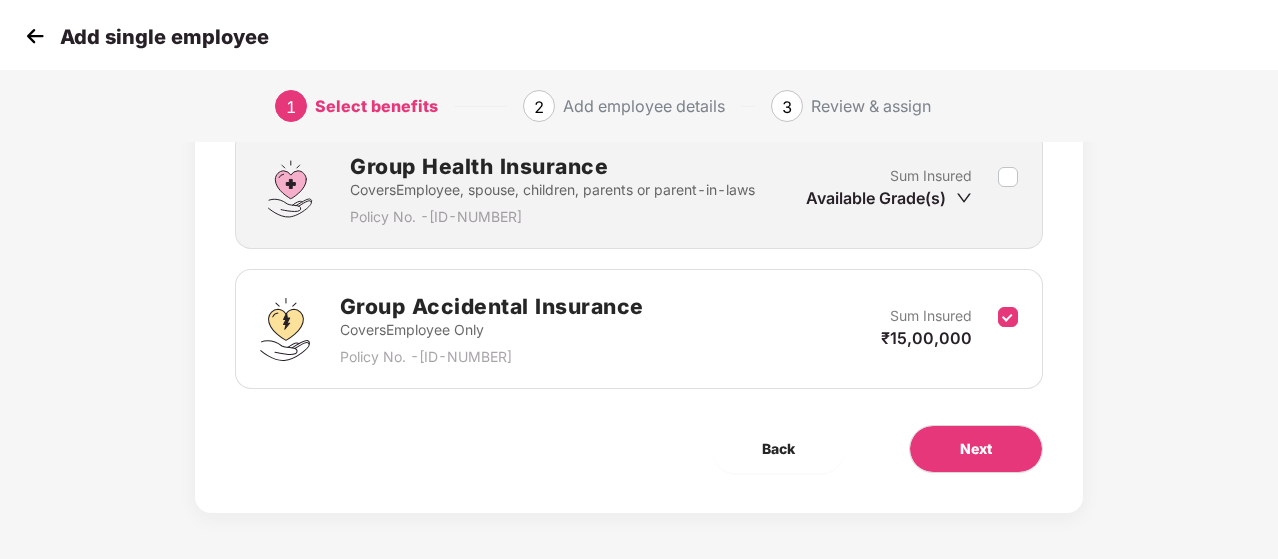 scroll, scrollTop: 318, scrollLeft: 0, axis: vertical 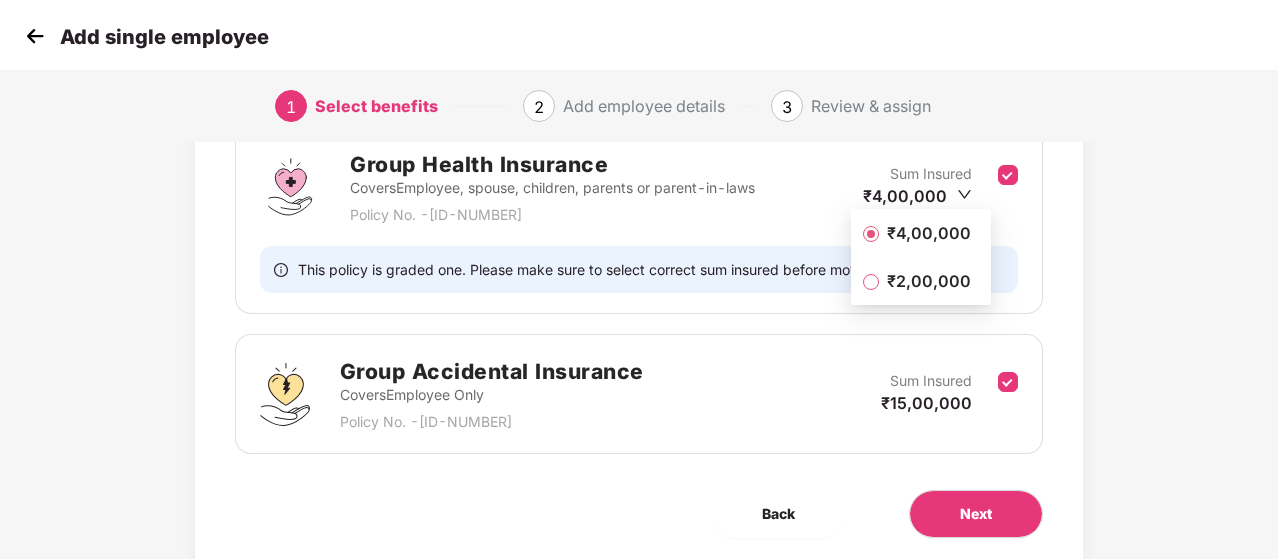 click on "₹2,00,000" at bounding box center (929, 281) 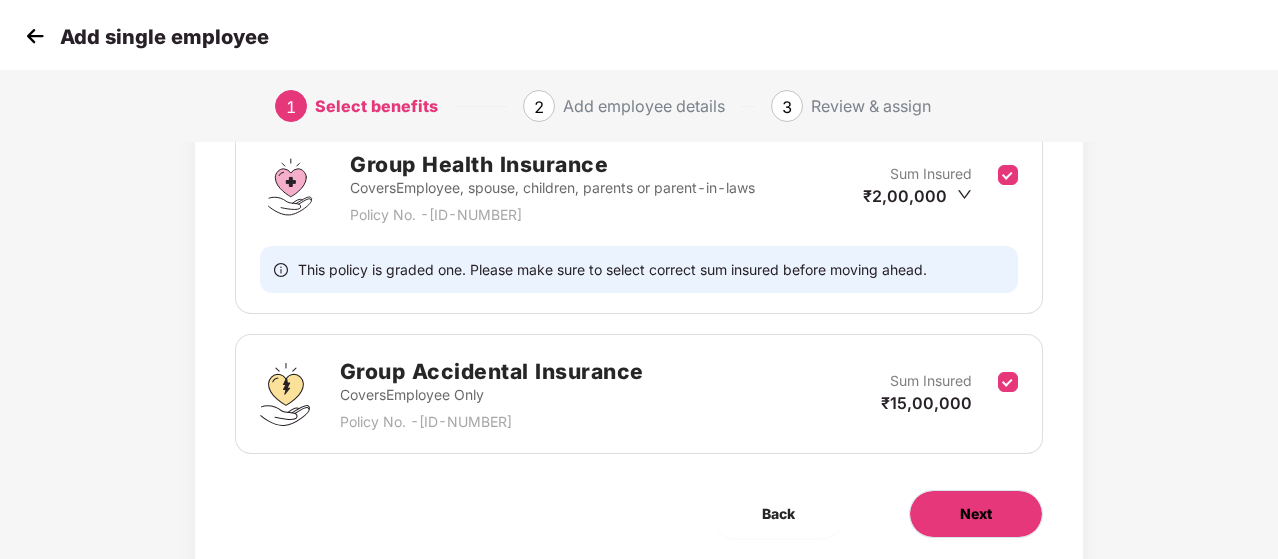 click on "Next" at bounding box center [976, 514] 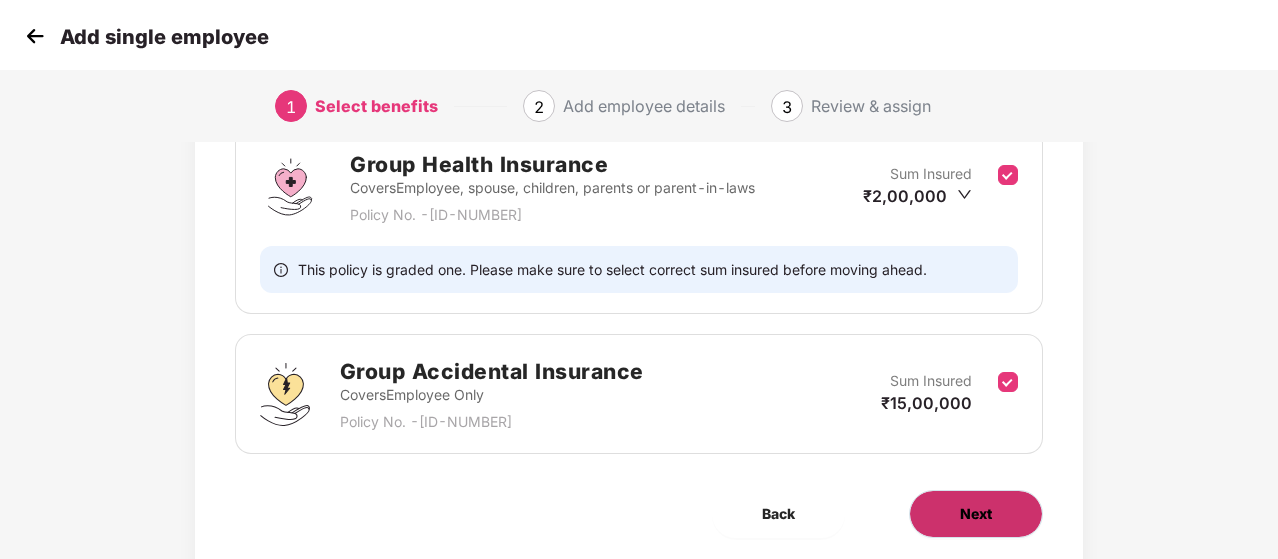 scroll, scrollTop: 0, scrollLeft: 0, axis: both 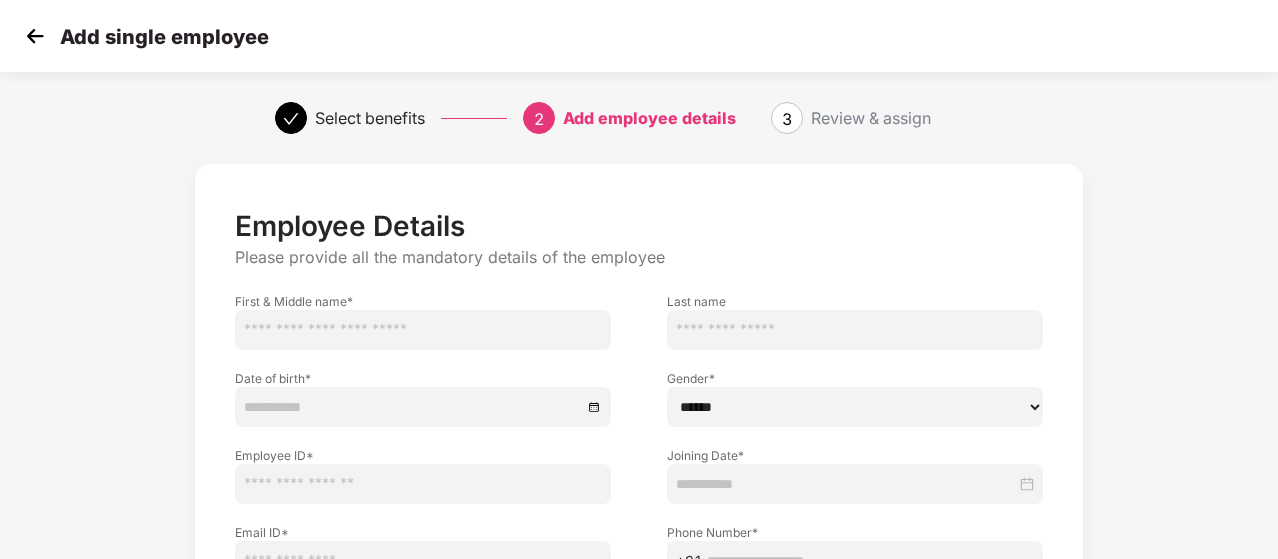 click at bounding box center [423, 330] 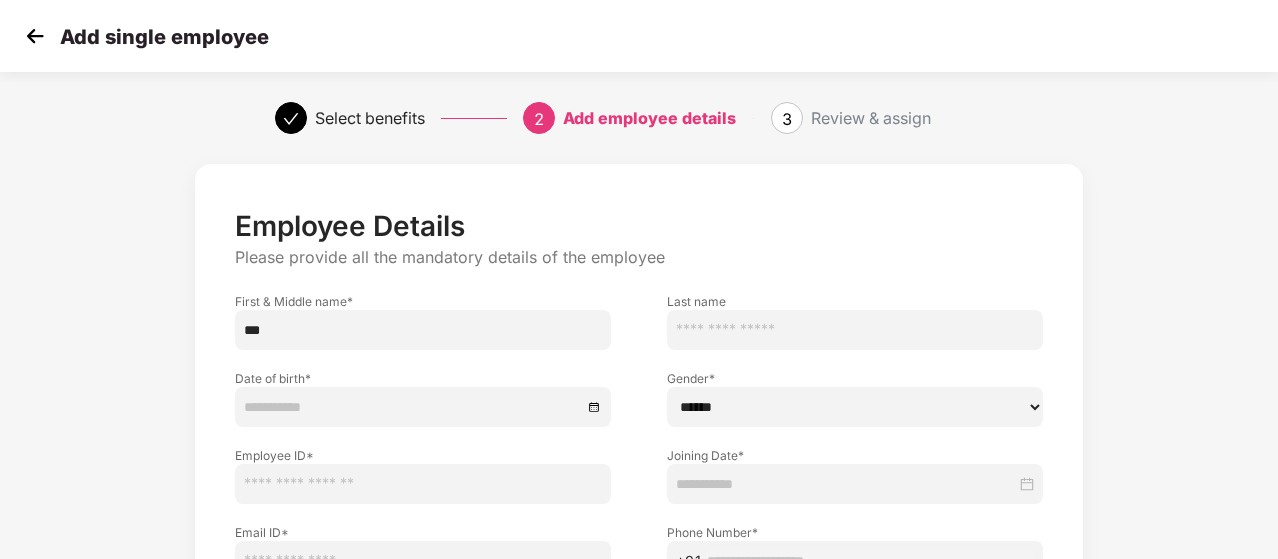 type on "**********" 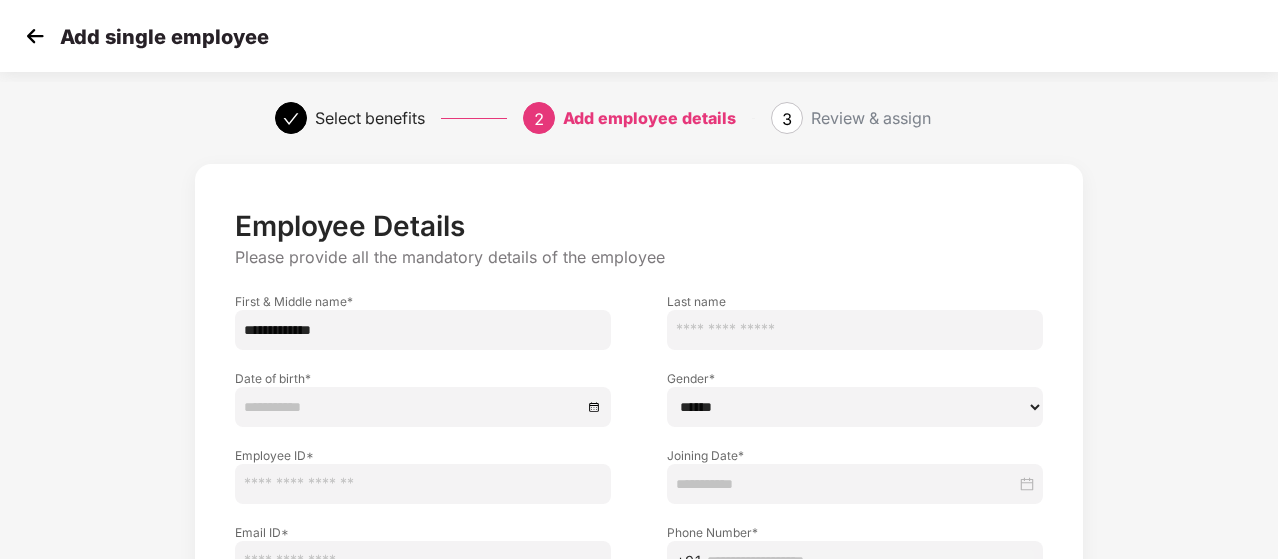 click at bounding box center [855, 330] 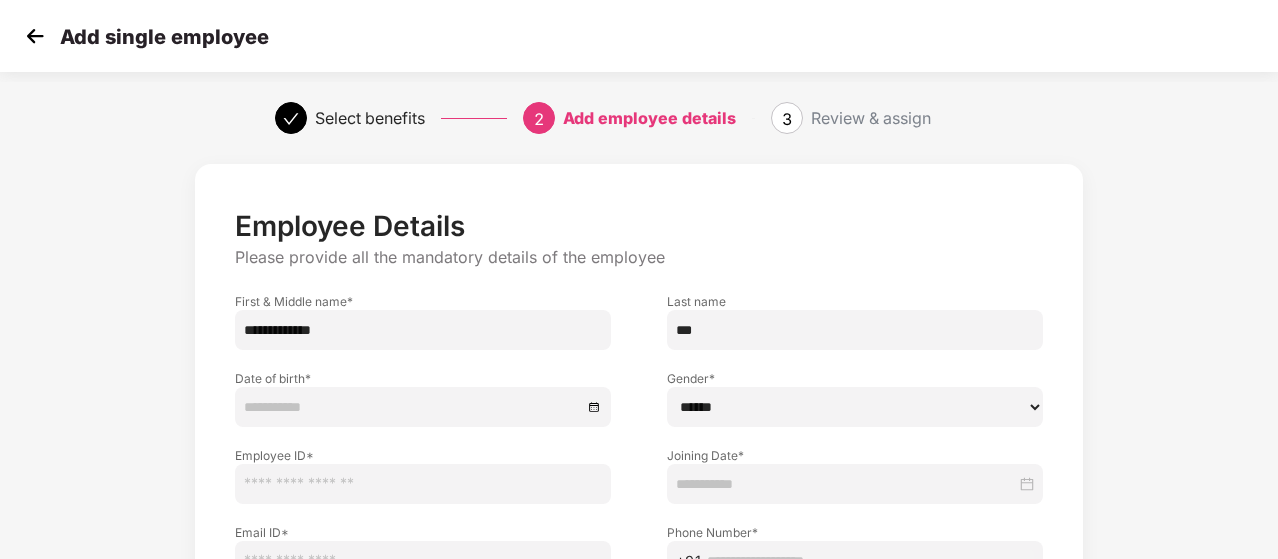 type on "*******" 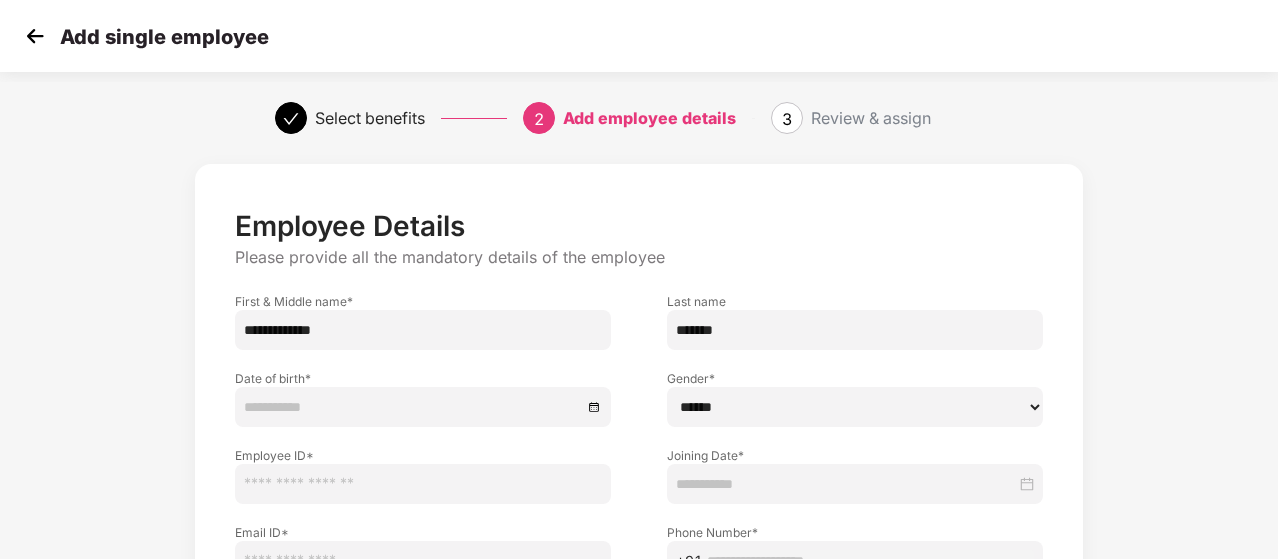click on "****** **** ******" at bounding box center [855, 407] 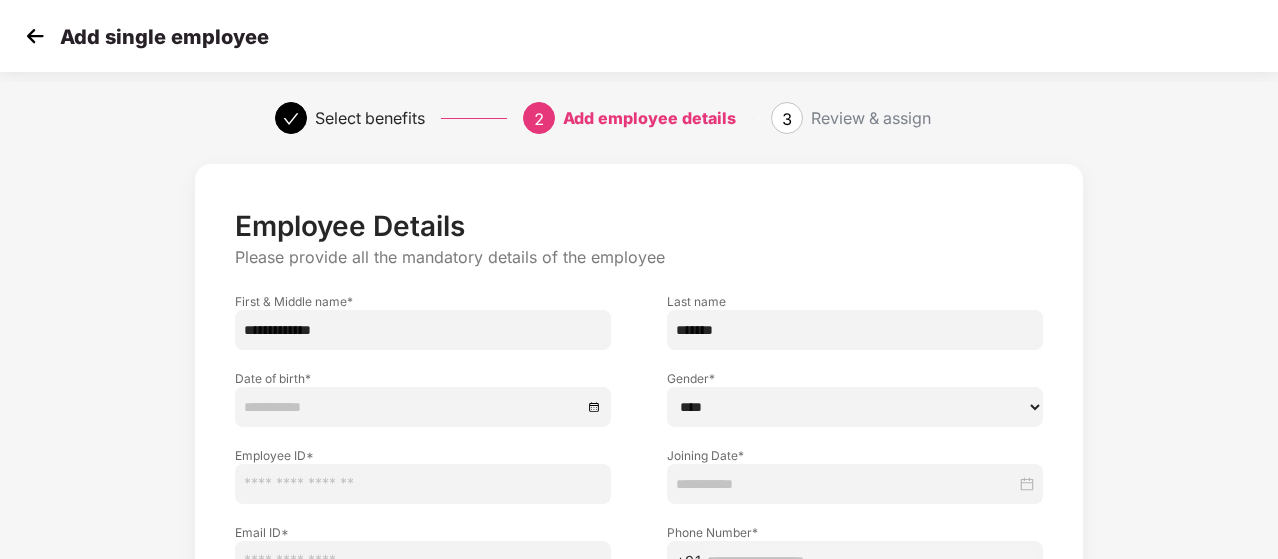 click on "****** **** ******" at bounding box center (855, 407) 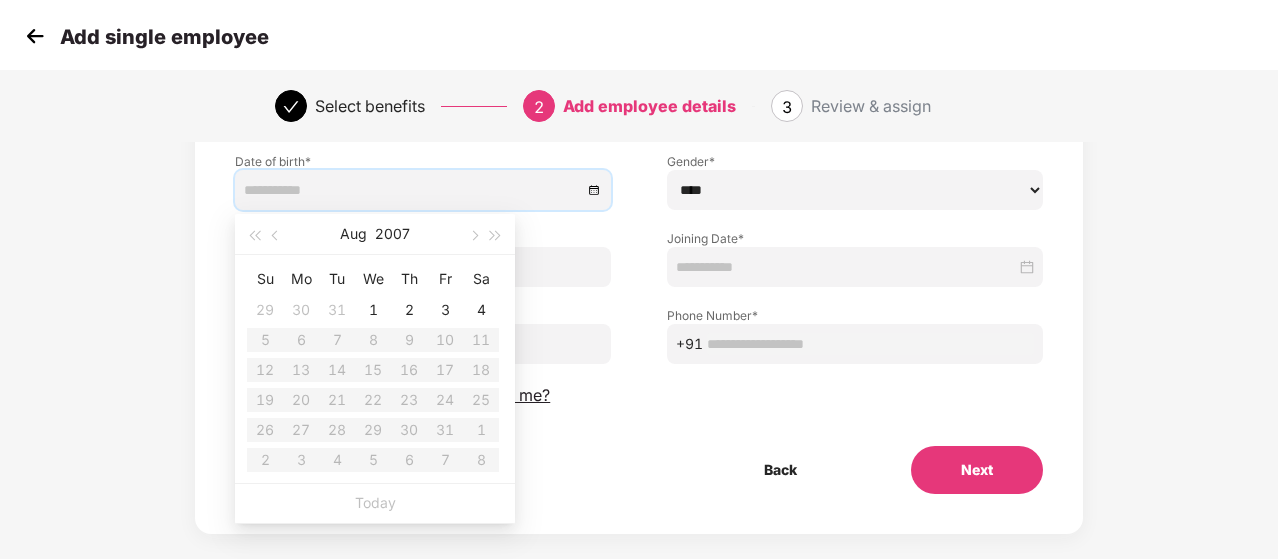 scroll, scrollTop: 242, scrollLeft: 0, axis: vertical 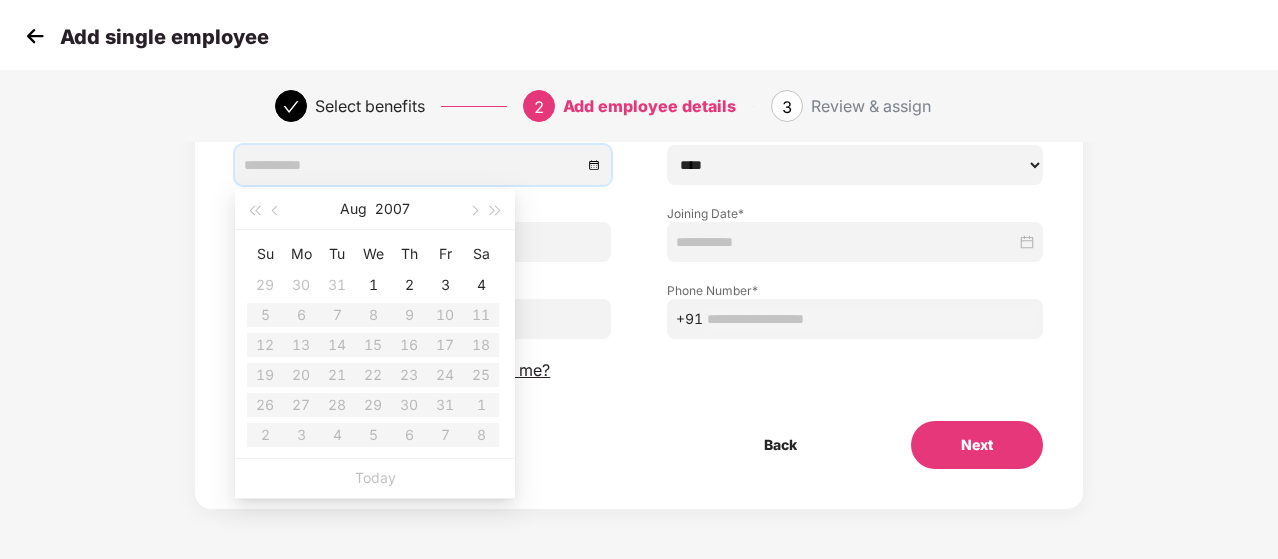 click on "Joining Date  *" at bounding box center (855, 223) 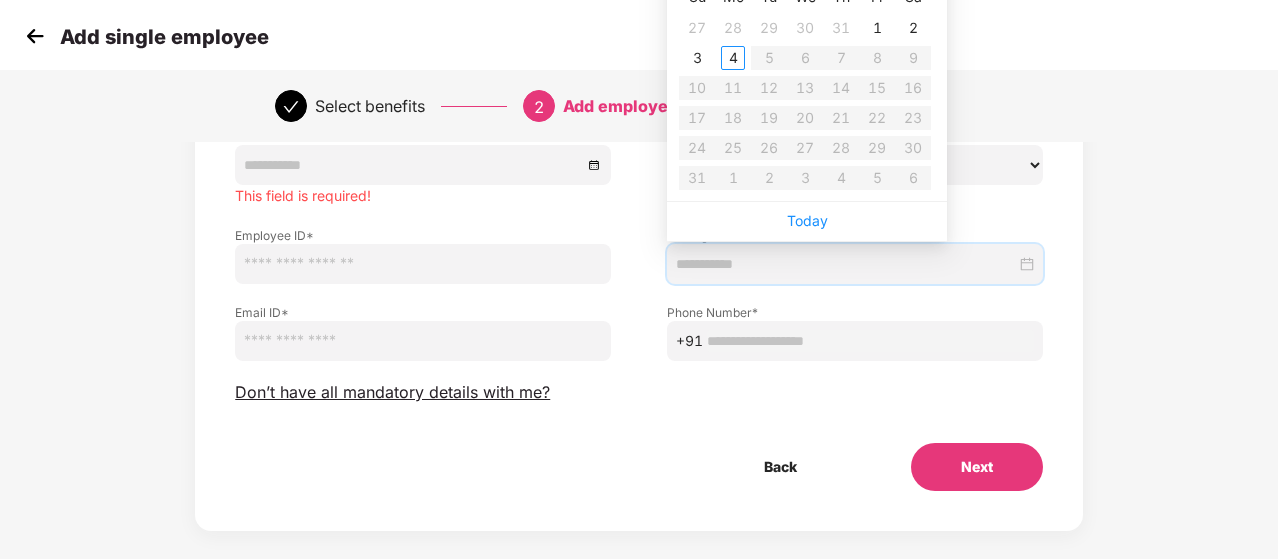 type on "**********" 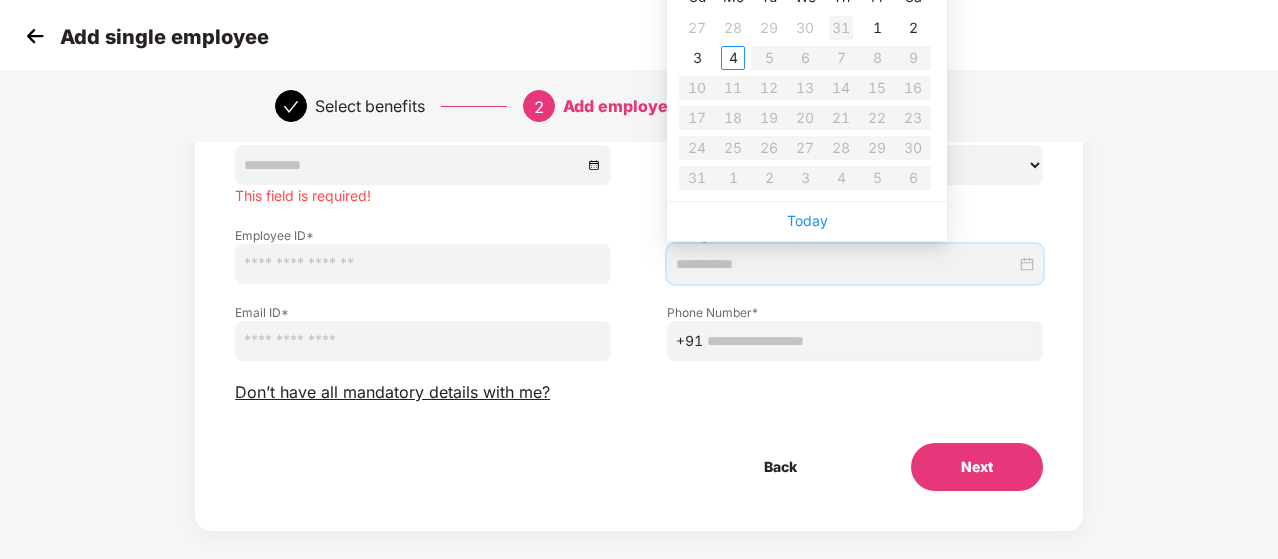 type on "**********" 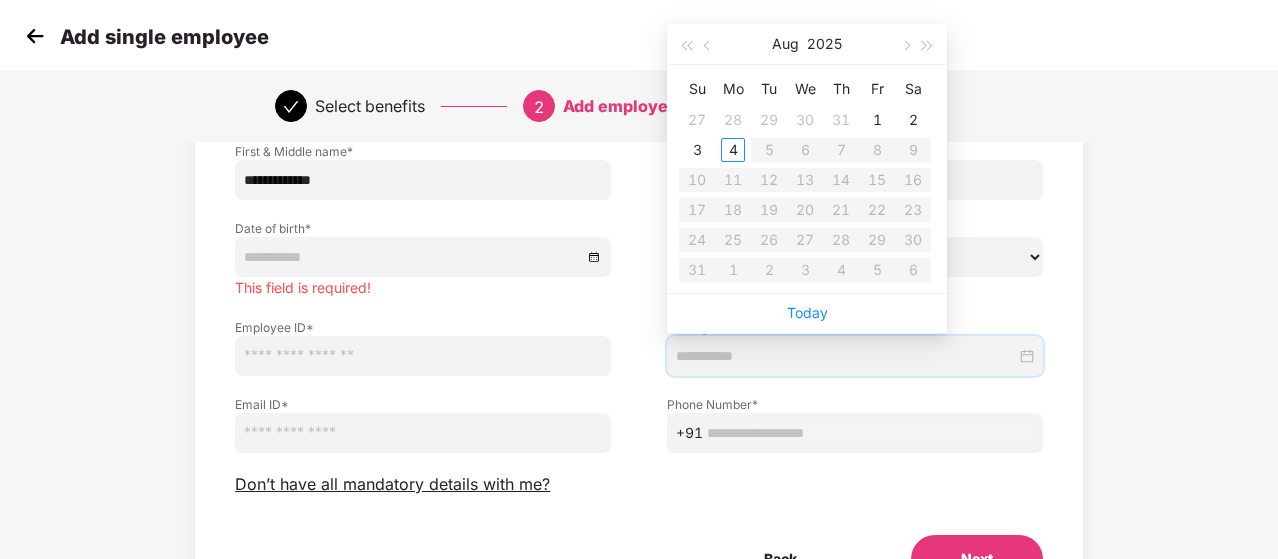 scroll, scrollTop: 42, scrollLeft: 0, axis: vertical 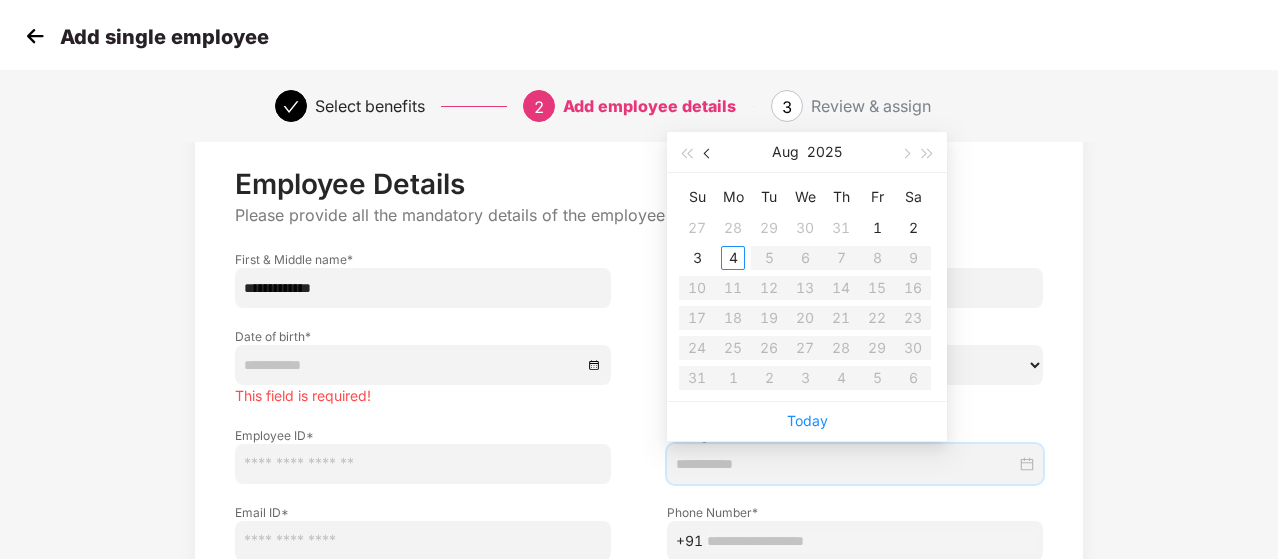 click at bounding box center [708, 152] 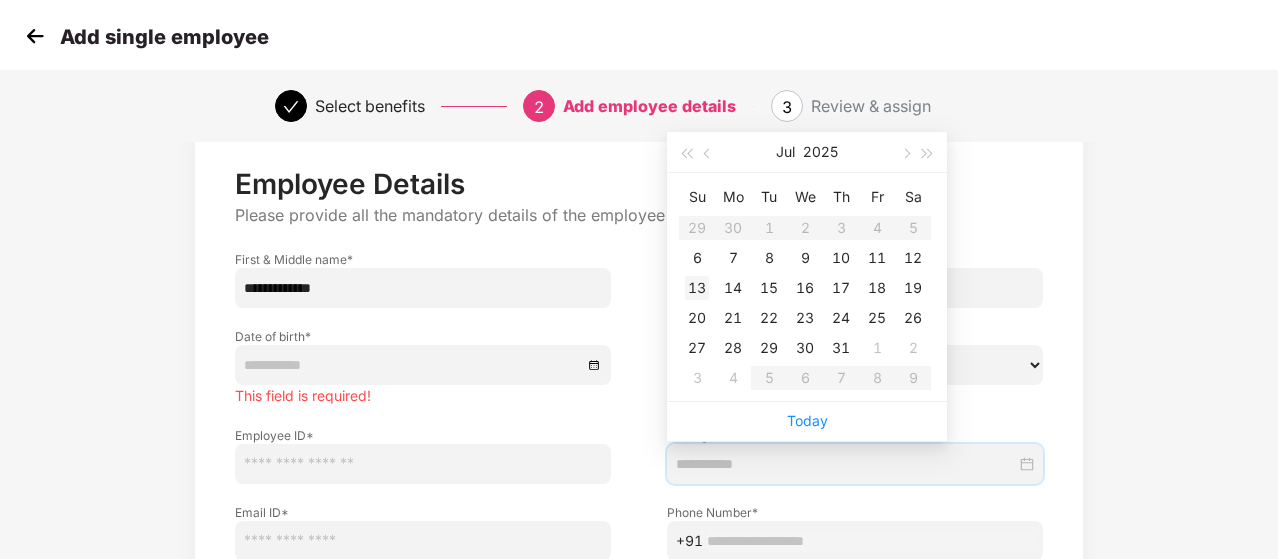 type on "**********" 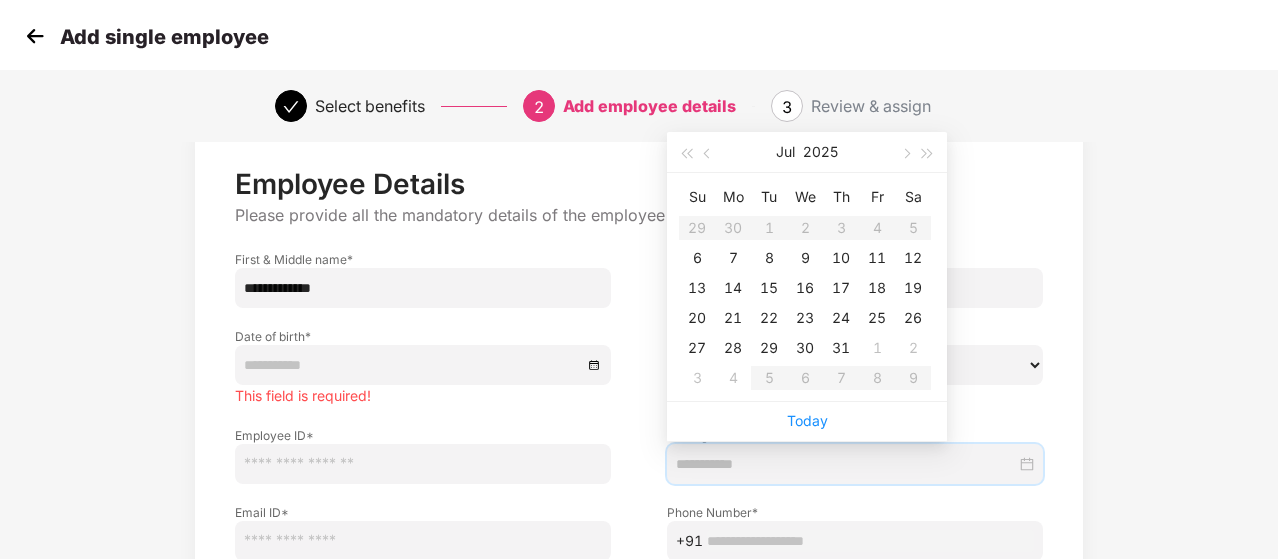type 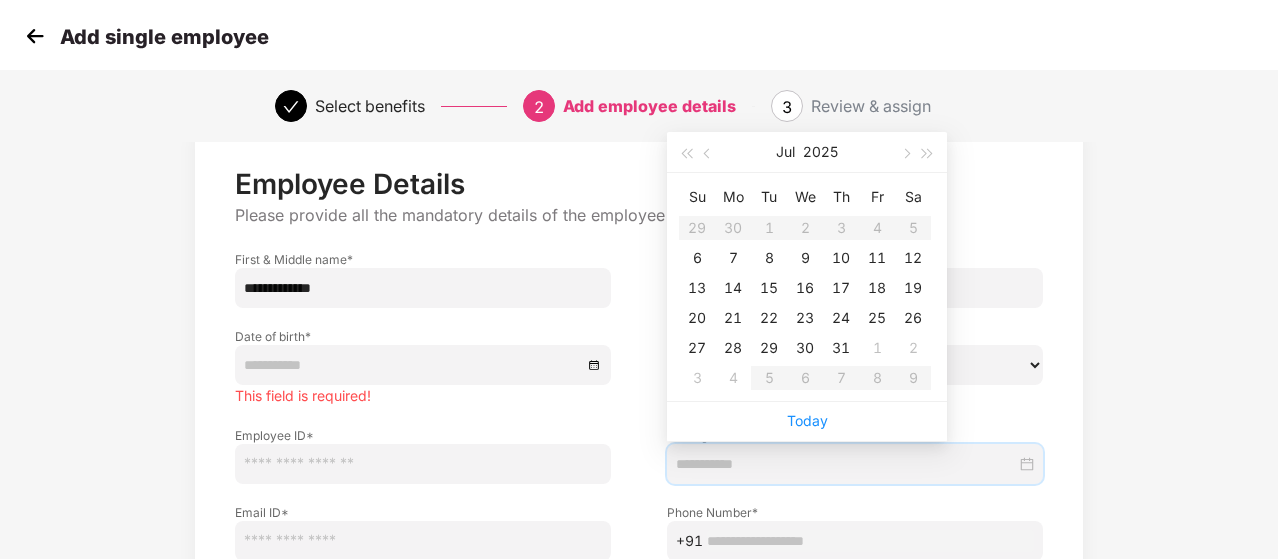 click on "Date of birth  * This field is required!" at bounding box center (423, 357) 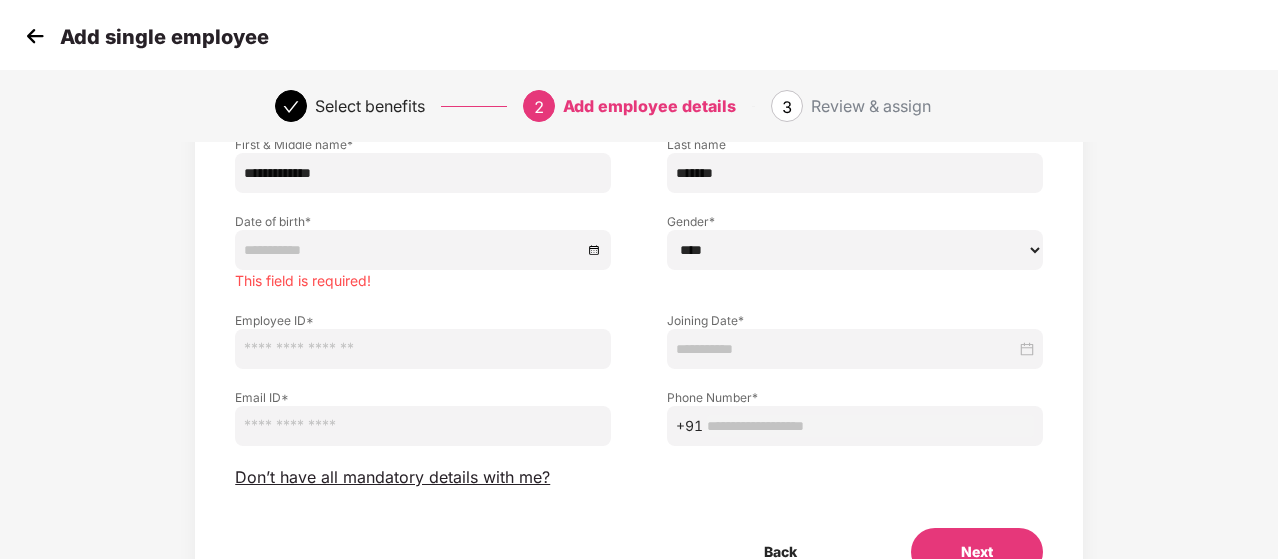 scroll, scrollTop: 264, scrollLeft: 0, axis: vertical 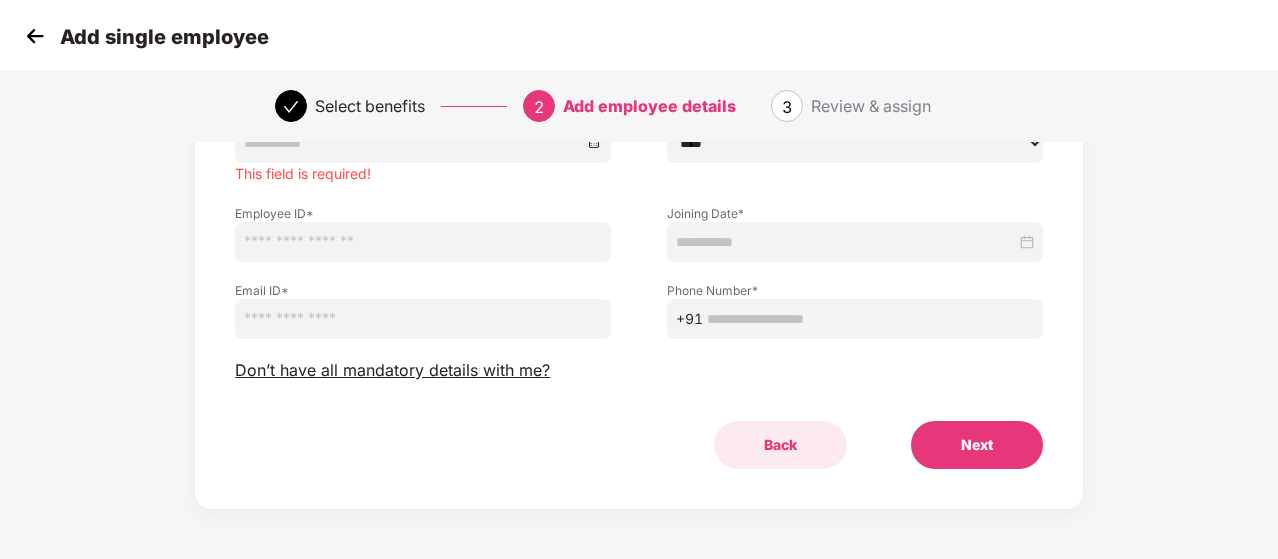 click on "Back" at bounding box center [780, 445] 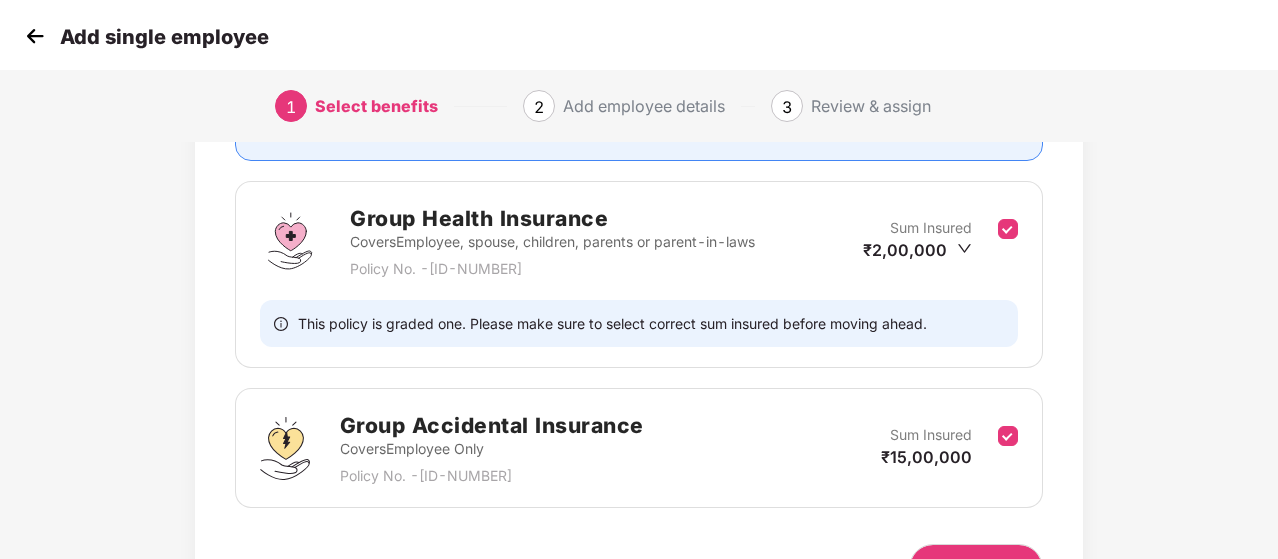 click at bounding box center (35, 36) 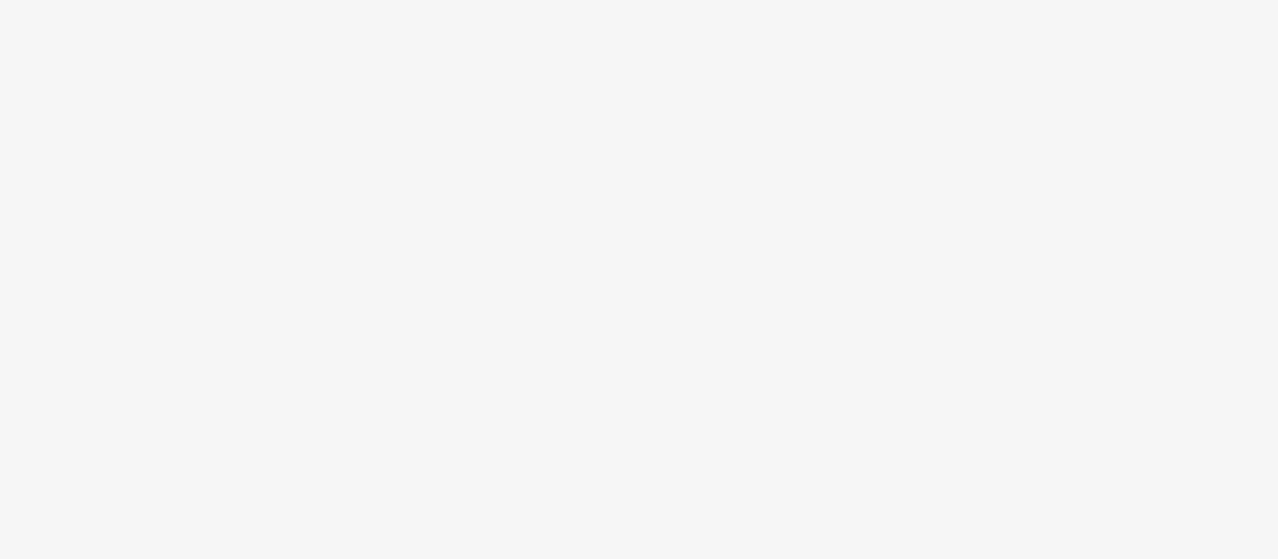 scroll, scrollTop: 0, scrollLeft: 0, axis: both 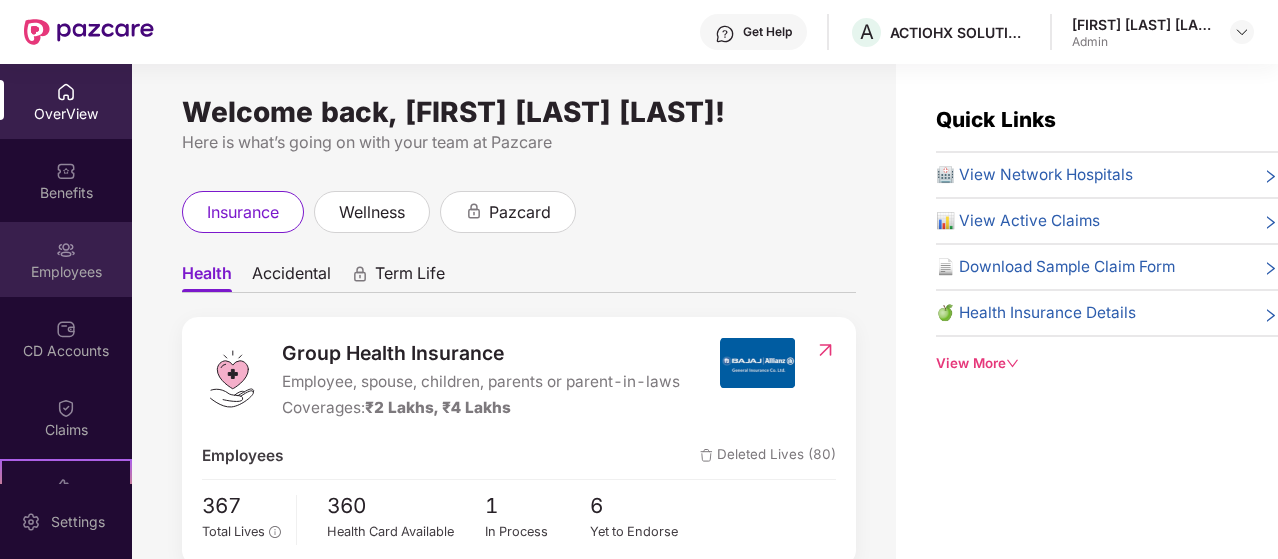 click on "Employees" at bounding box center (66, 272) 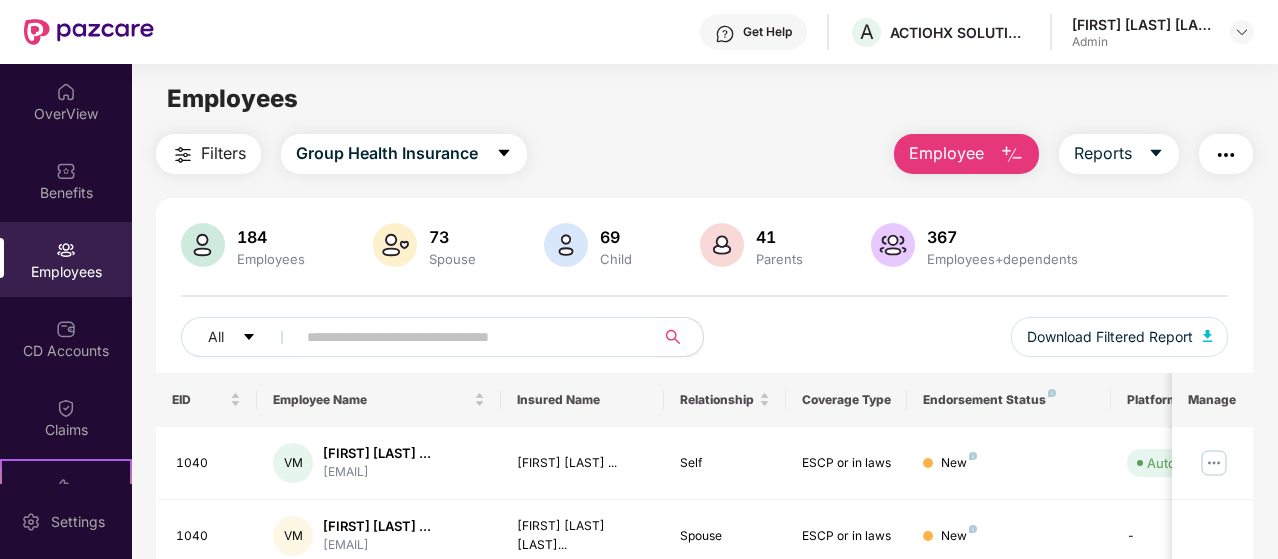 click at bounding box center [467, 337] 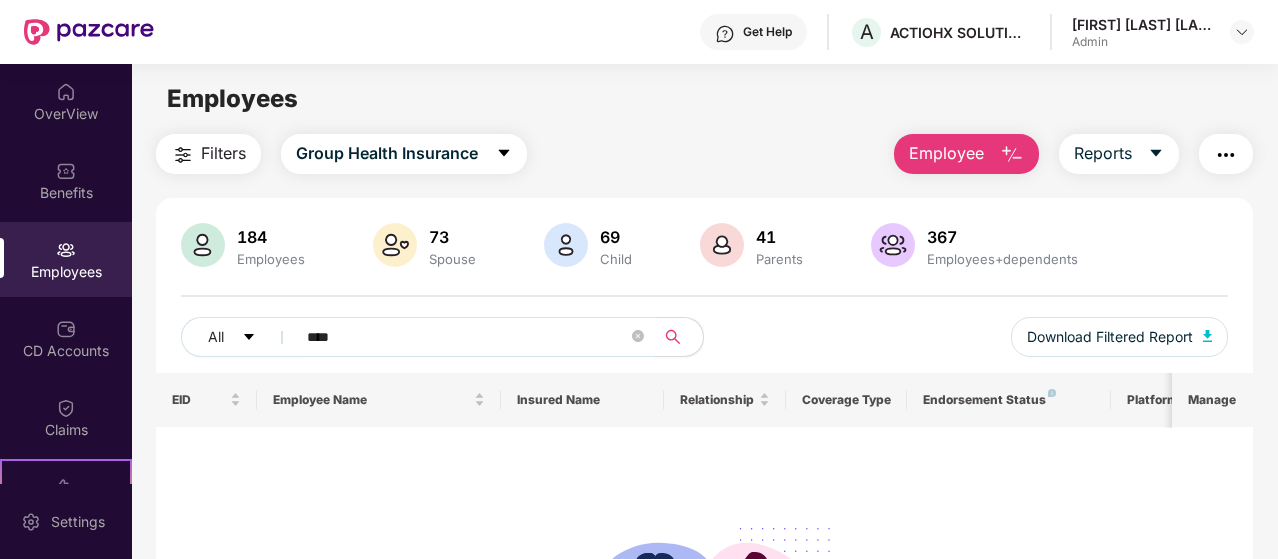 click on "****" at bounding box center (467, 337) 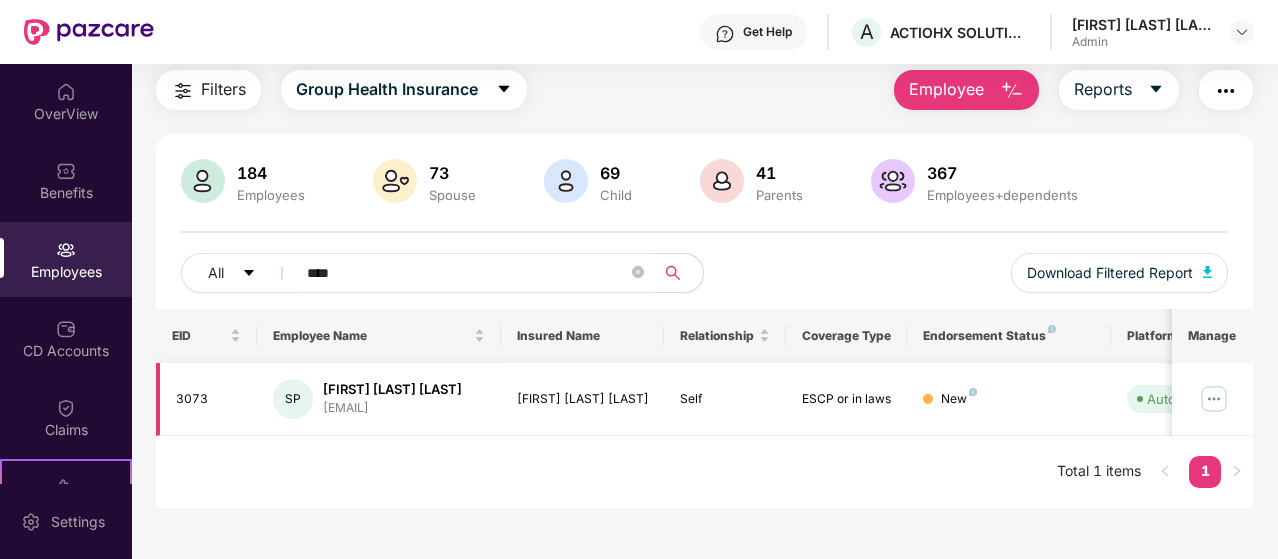 scroll, scrollTop: 64, scrollLeft: 0, axis: vertical 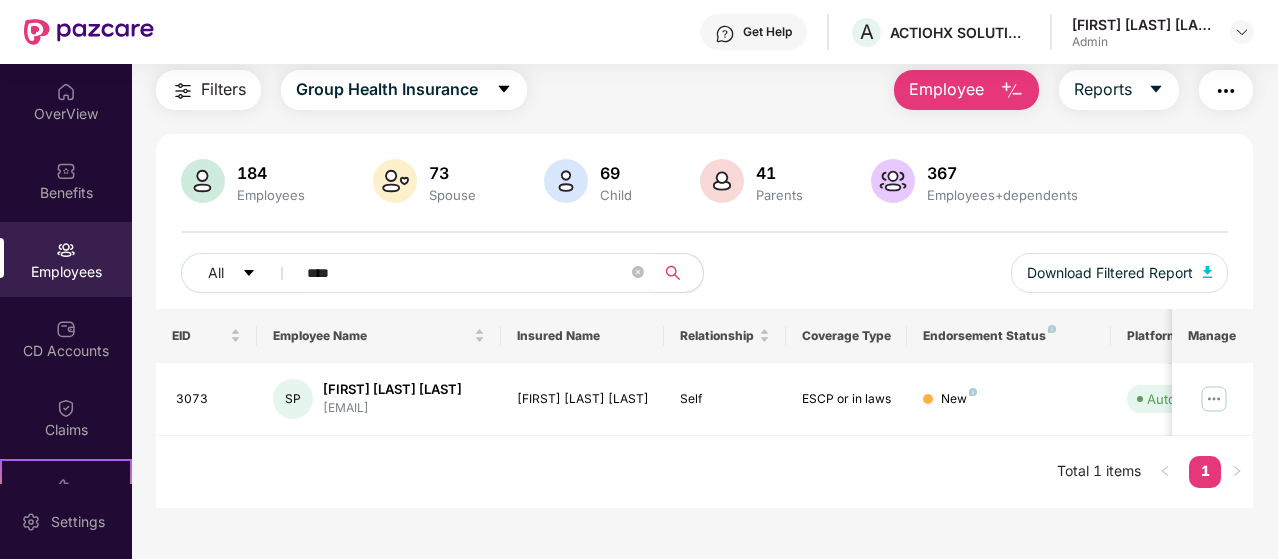 click on "****" at bounding box center [467, 273] 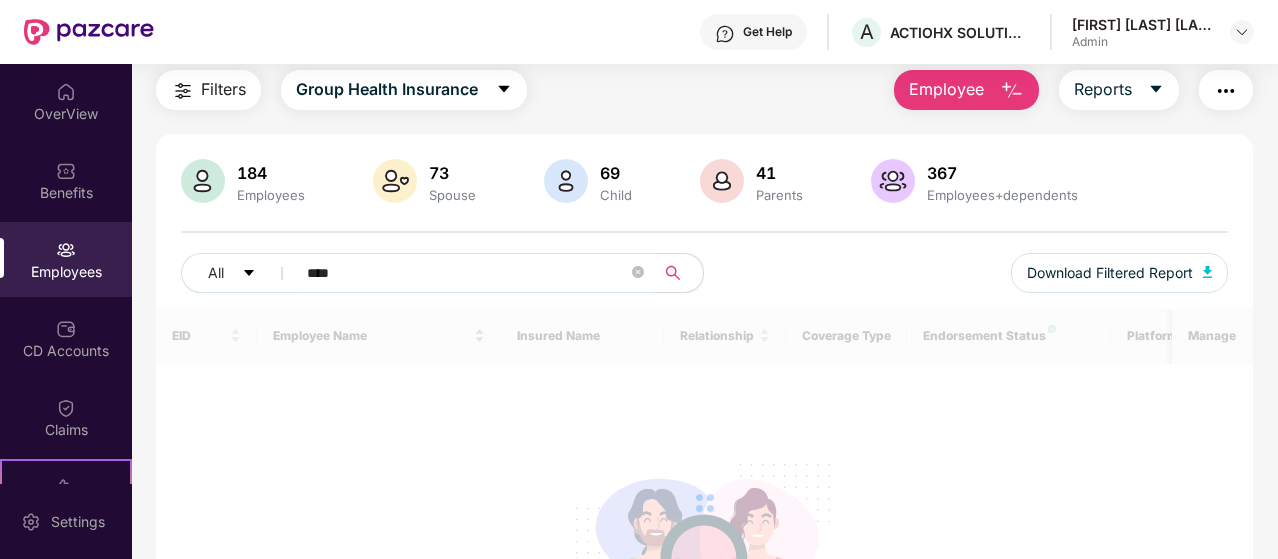 scroll, scrollTop: 72, scrollLeft: 0, axis: vertical 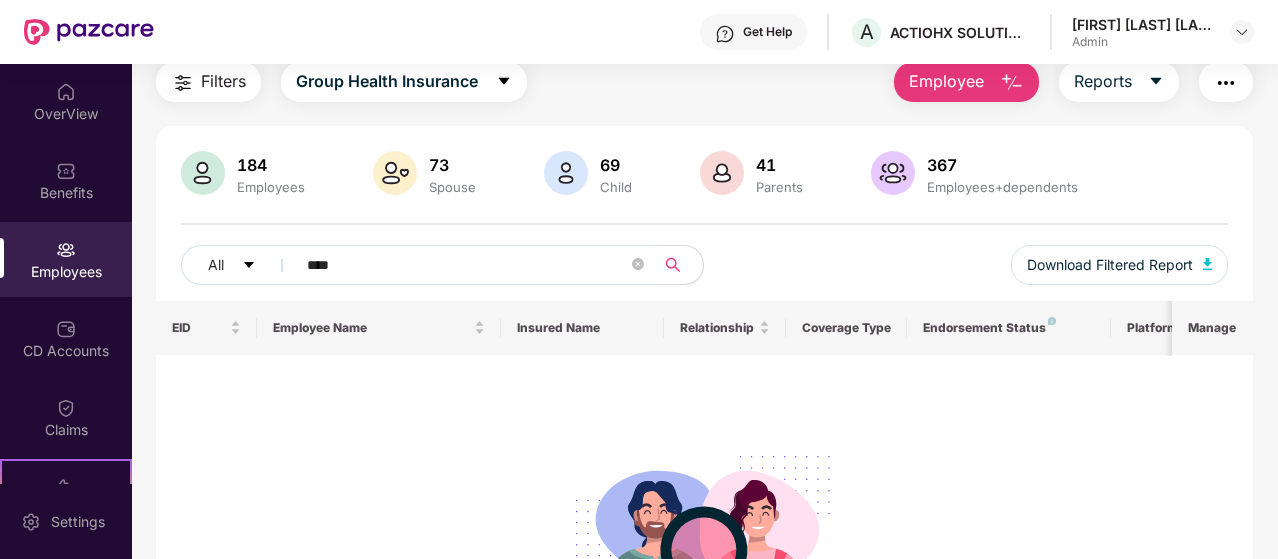 click on "All **** Download Filtered Report" at bounding box center [704, 273] 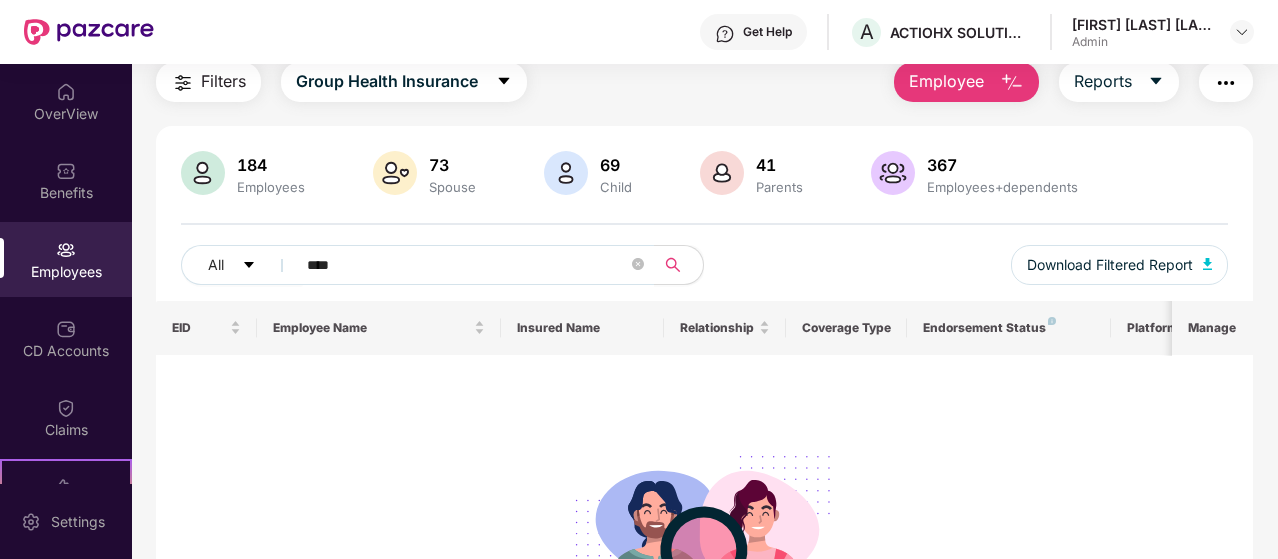click on "184 Employees 73 Spouse 69 Child 41 Parents 367 Employees+dependents All **** Download Filtered Report" at bounding box center (704, 226) 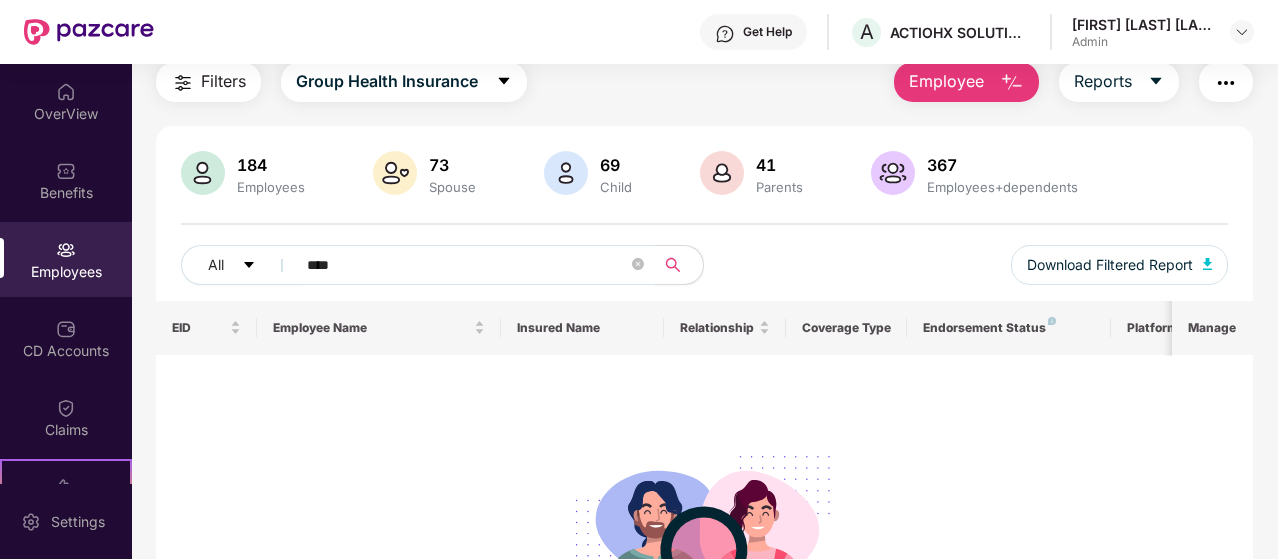 click on "****" at bounding box center [467, 265] 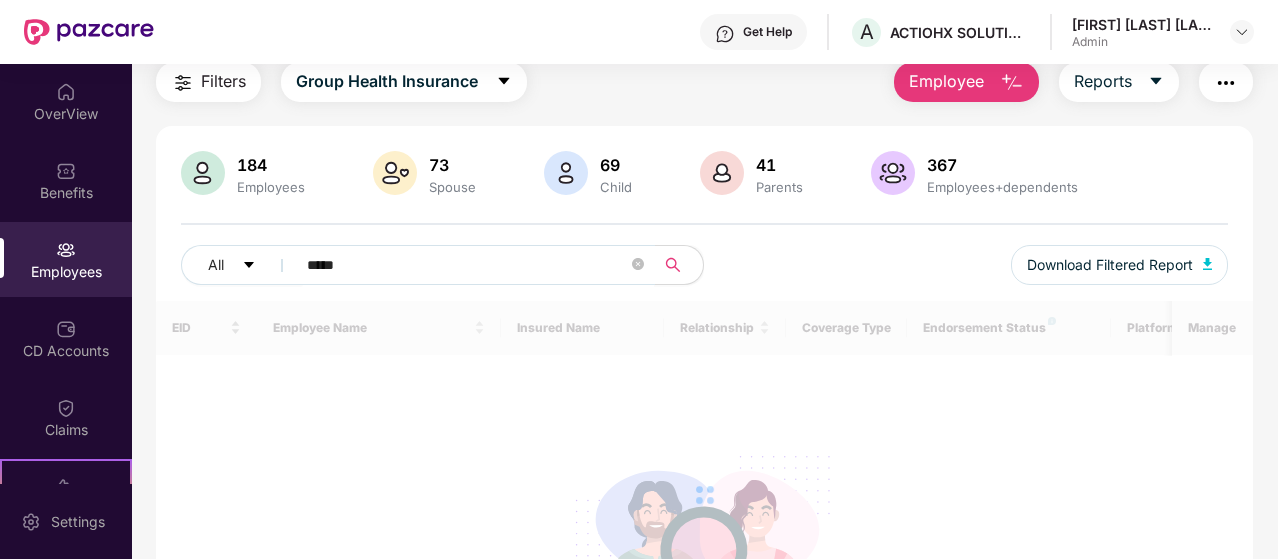 scroll, scrollTop: 64, scrollLeft: 0, axis: vertical 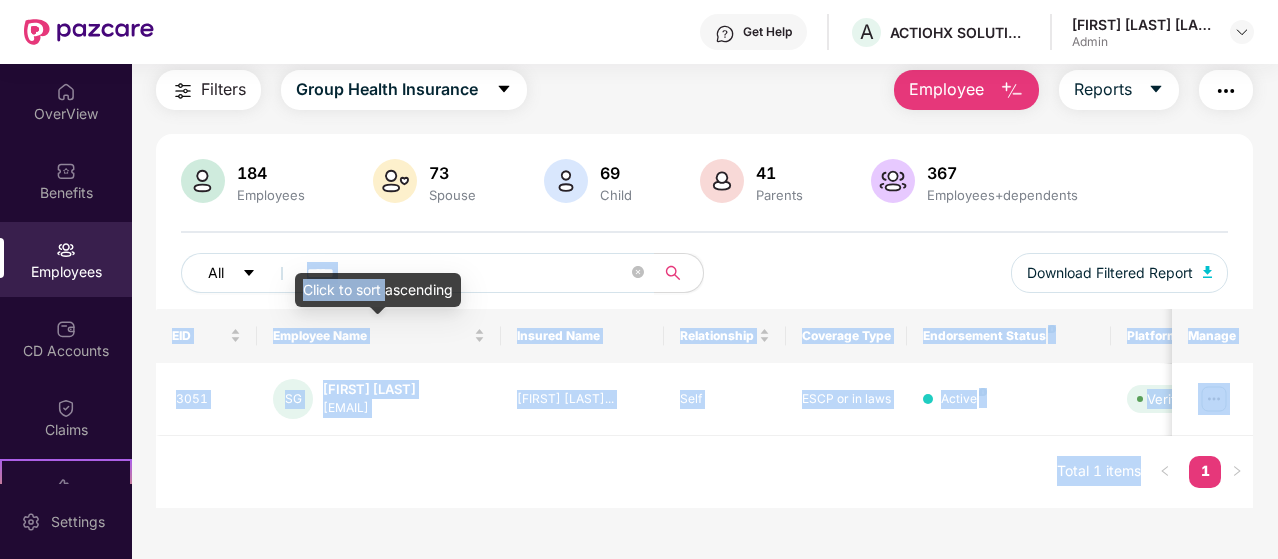drag, startPoint x: 384, startPoint y: 273, endPoint x: 211, endPoint y: 276, distance: 173.02602 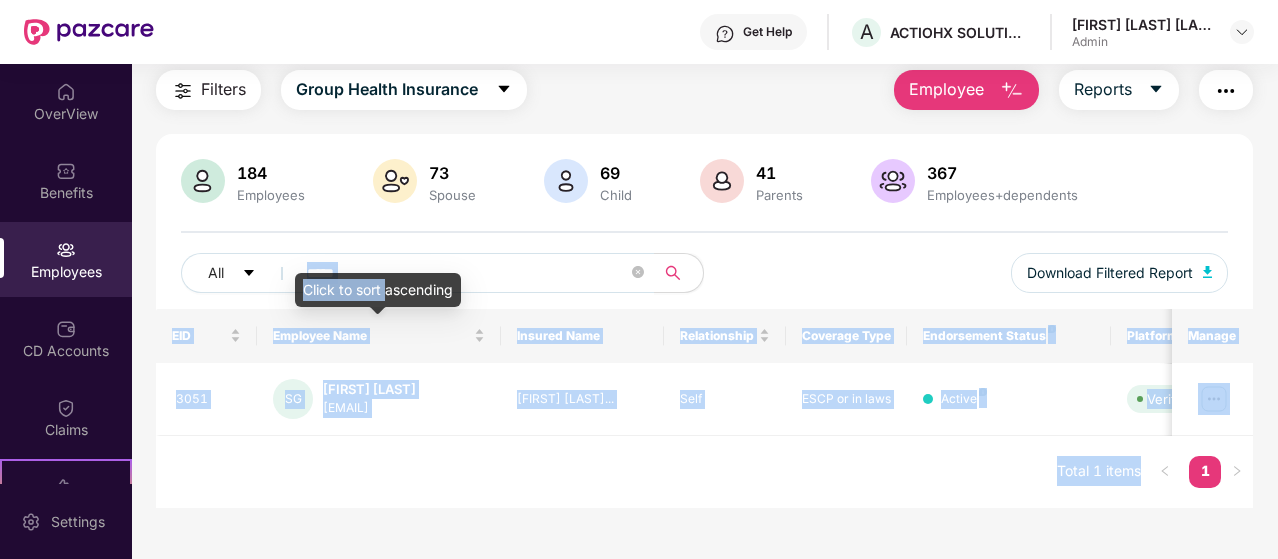 click on "Click to sort ascending" at bounding box center (378, 290) 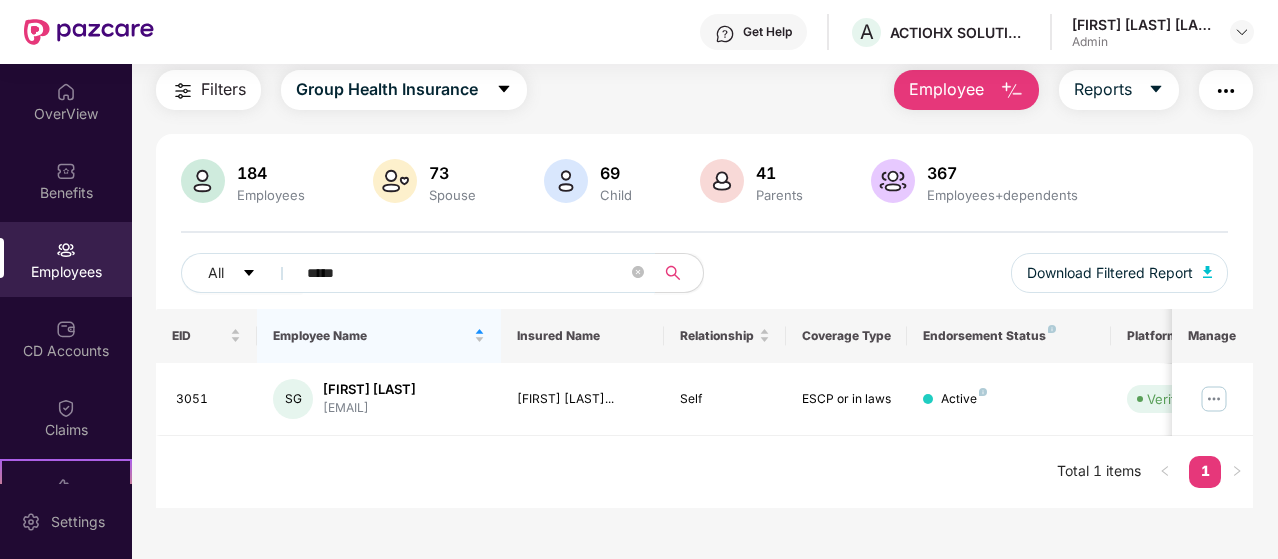 click on "*****" at bounding box center [467, 273] 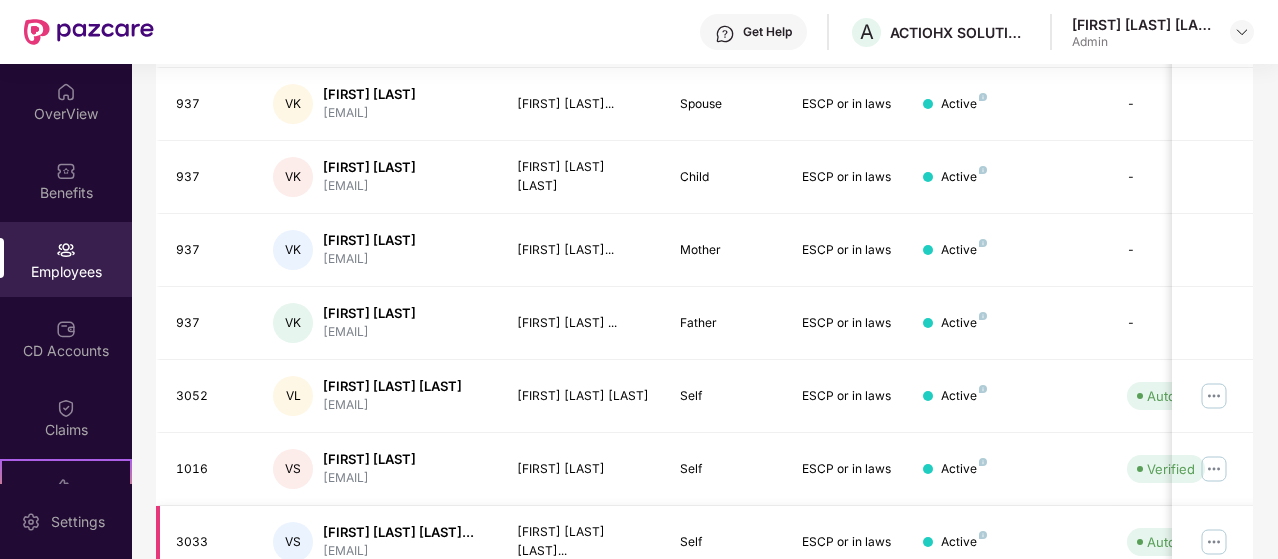 scroll, scrollTop: 464, scrollLeft: 0, axis: vertical 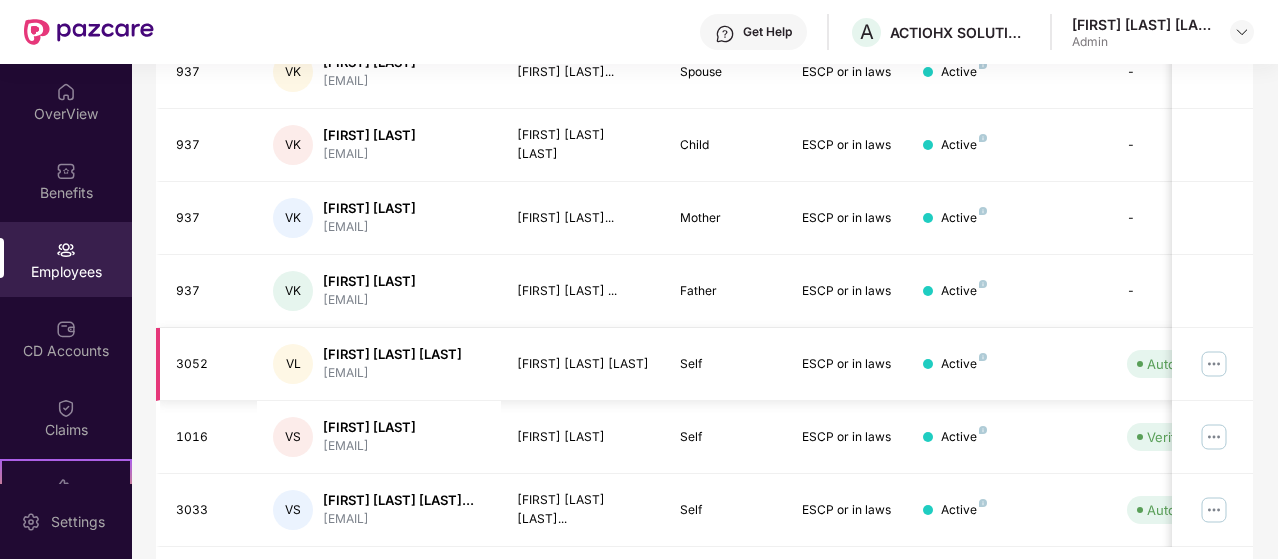 type on "******" 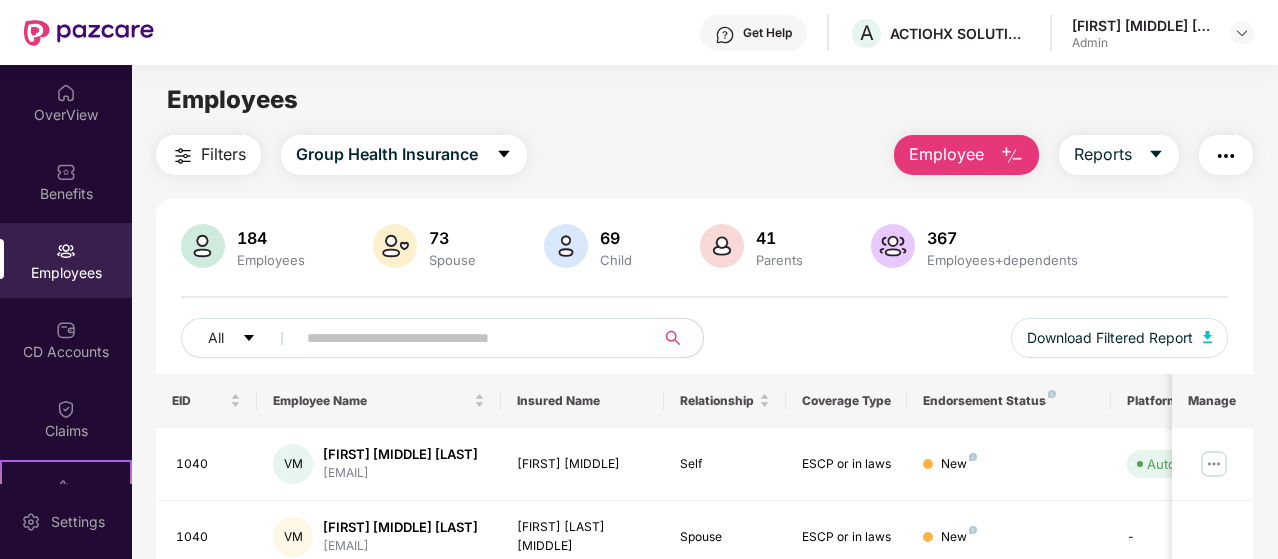 scroll, scrollTop: 0, scrollLeft: 0, axis: both 